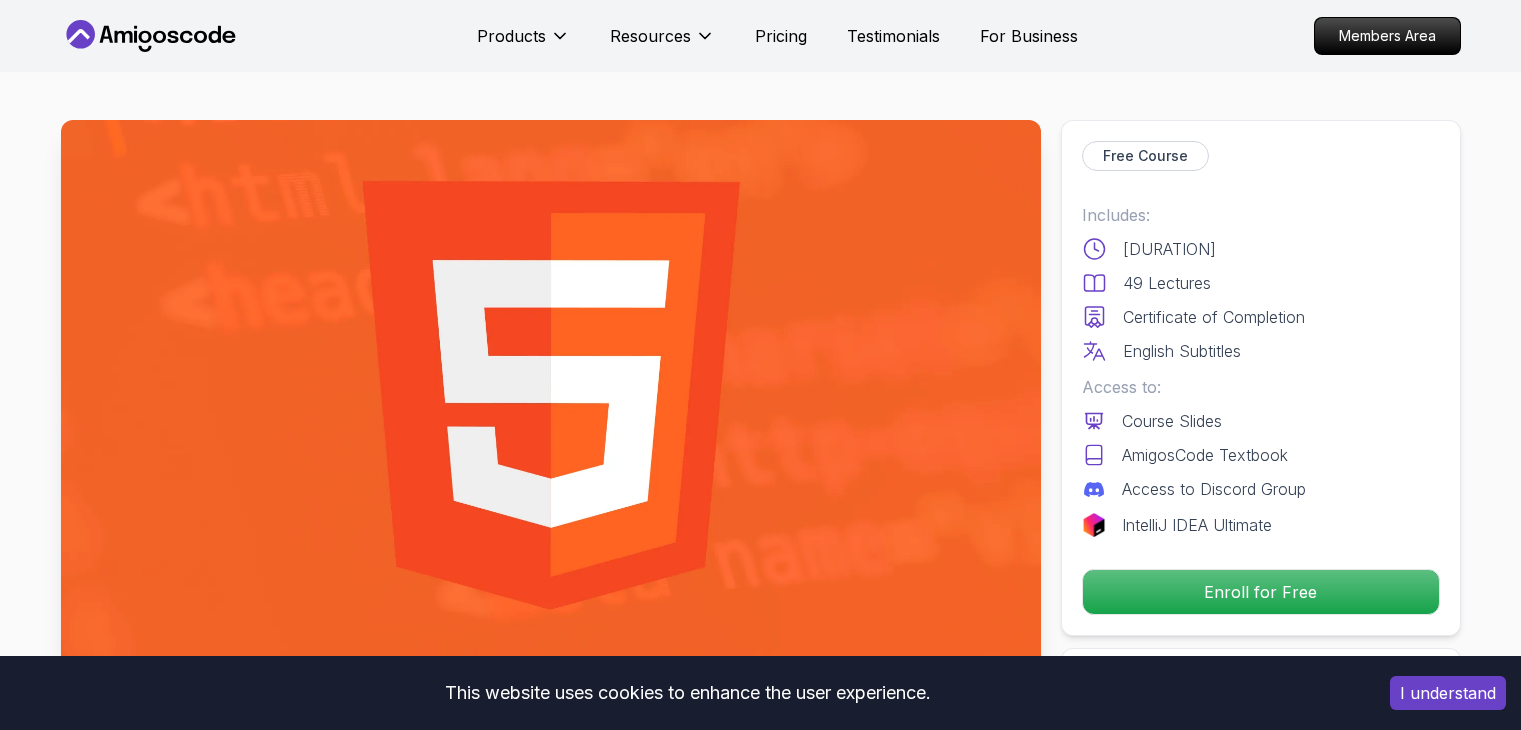 scroll, scrollTop: 0, scrollLeft: 0, axis: both 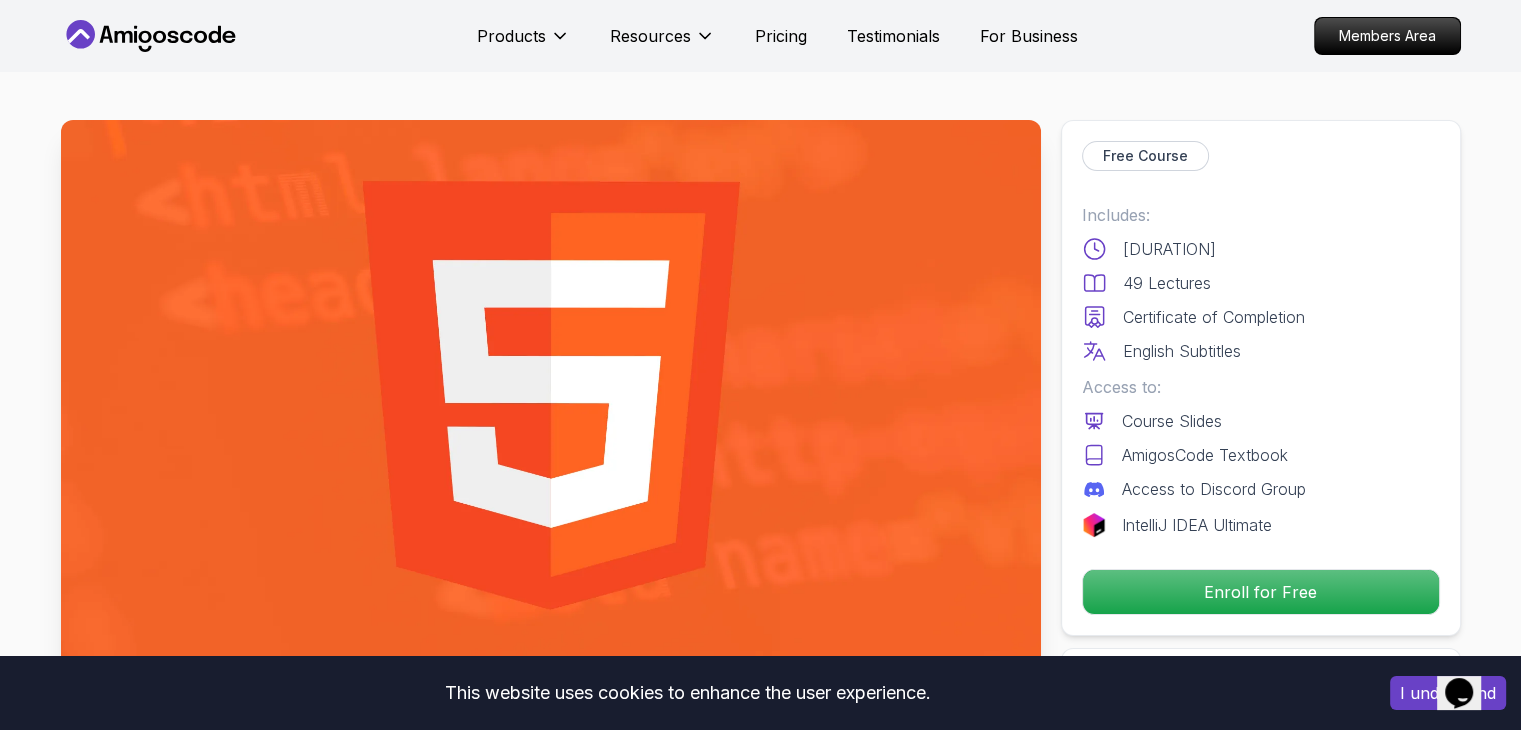 click on "[DURATION]" at bounding box center [1261, 249] 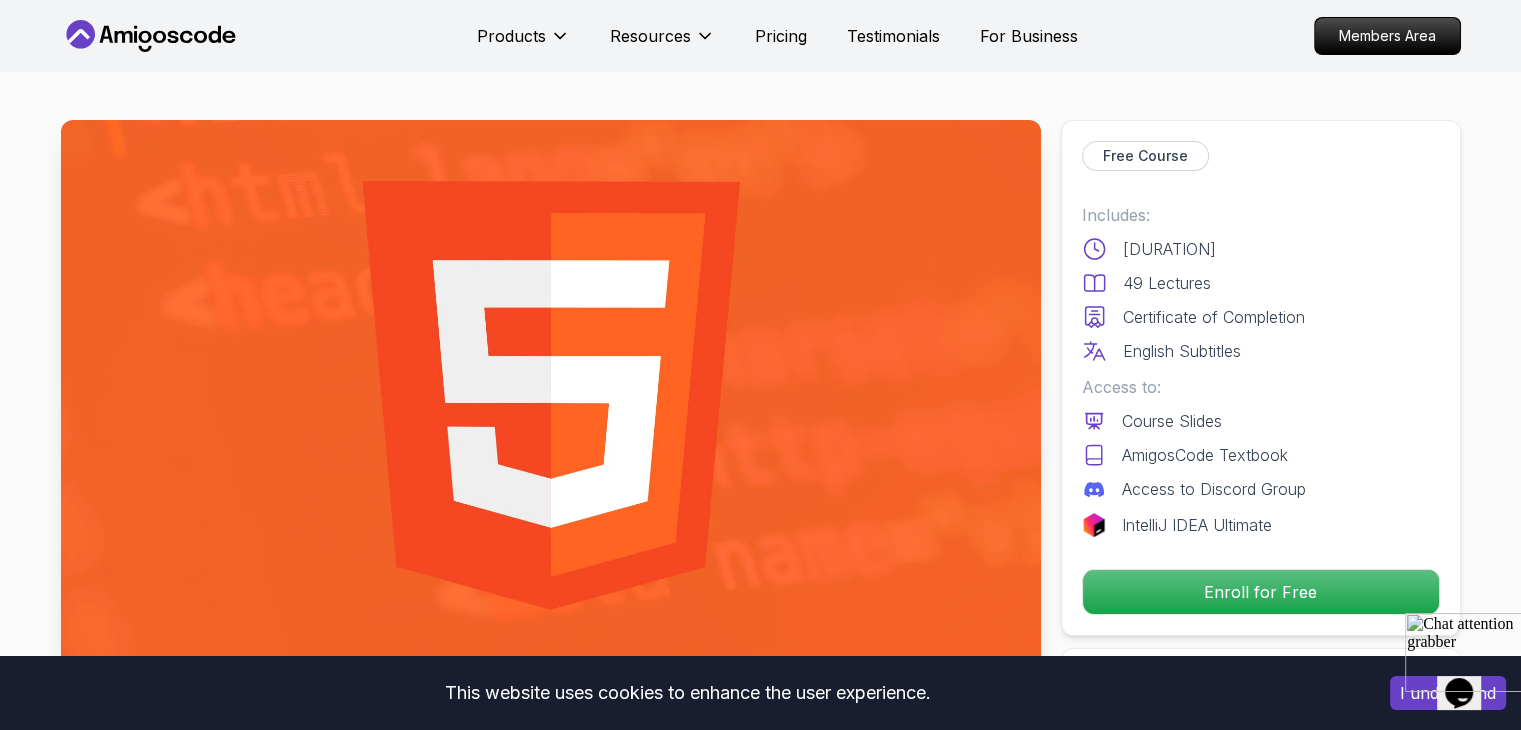 scroll, scrollTop: 0, scrollLeft: 0, axis: both 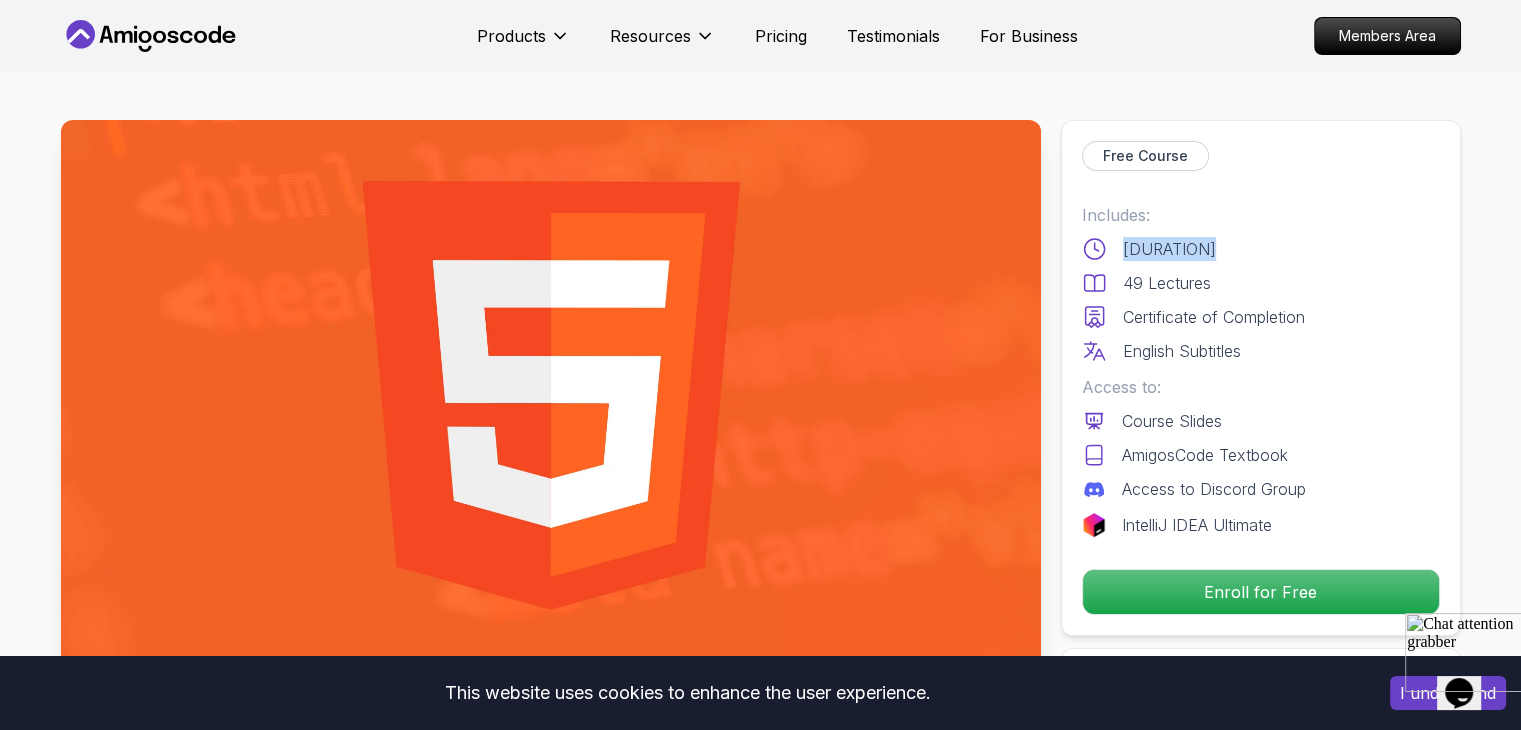 drag, startPoint x: 1122, startPoint y: 238, endPoint x: 1216, endPoint y: 237, distance: 94.00532 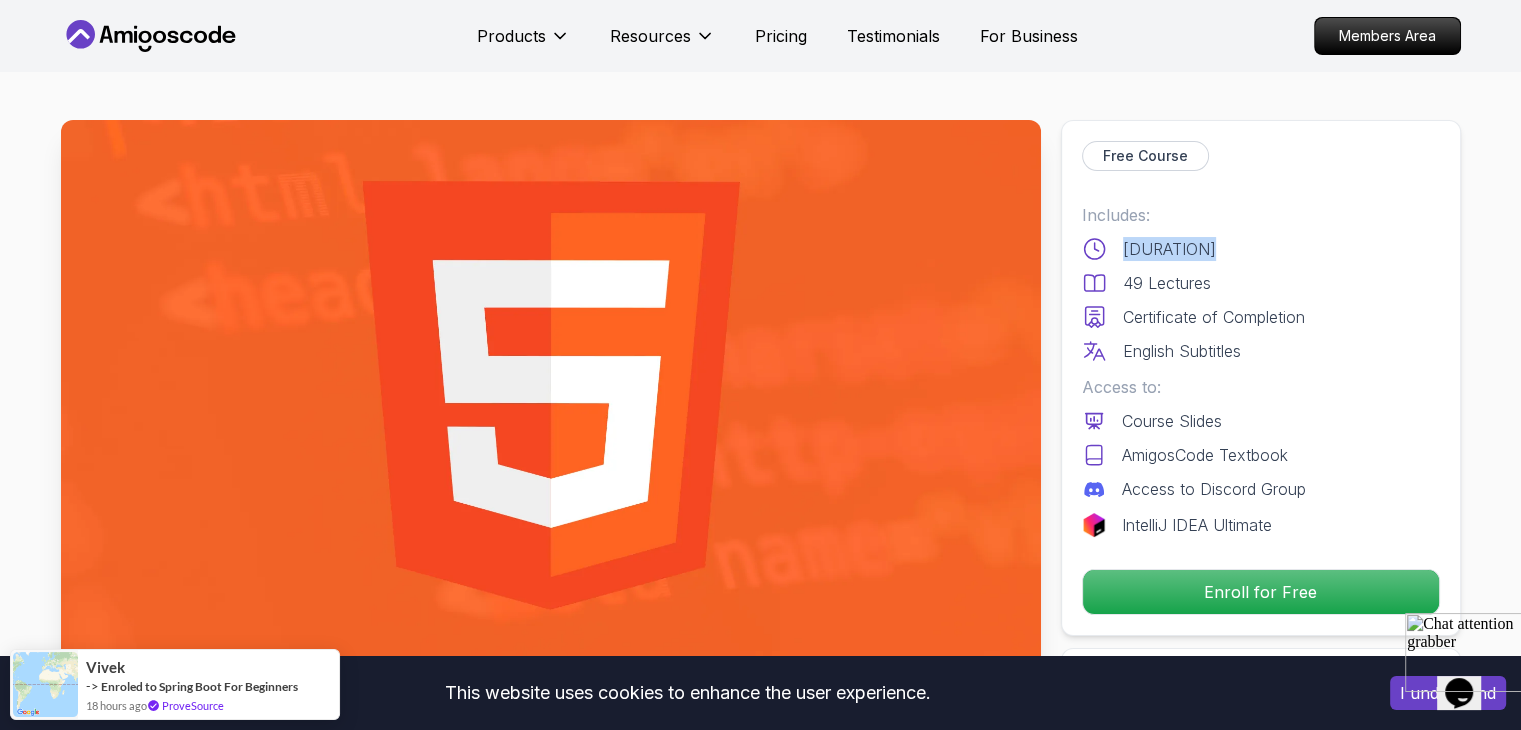 click on "Includes: 1.84 Hours 49 Lectures Certificate of Completion English Subtitles" at bounding box center (1261, 283) 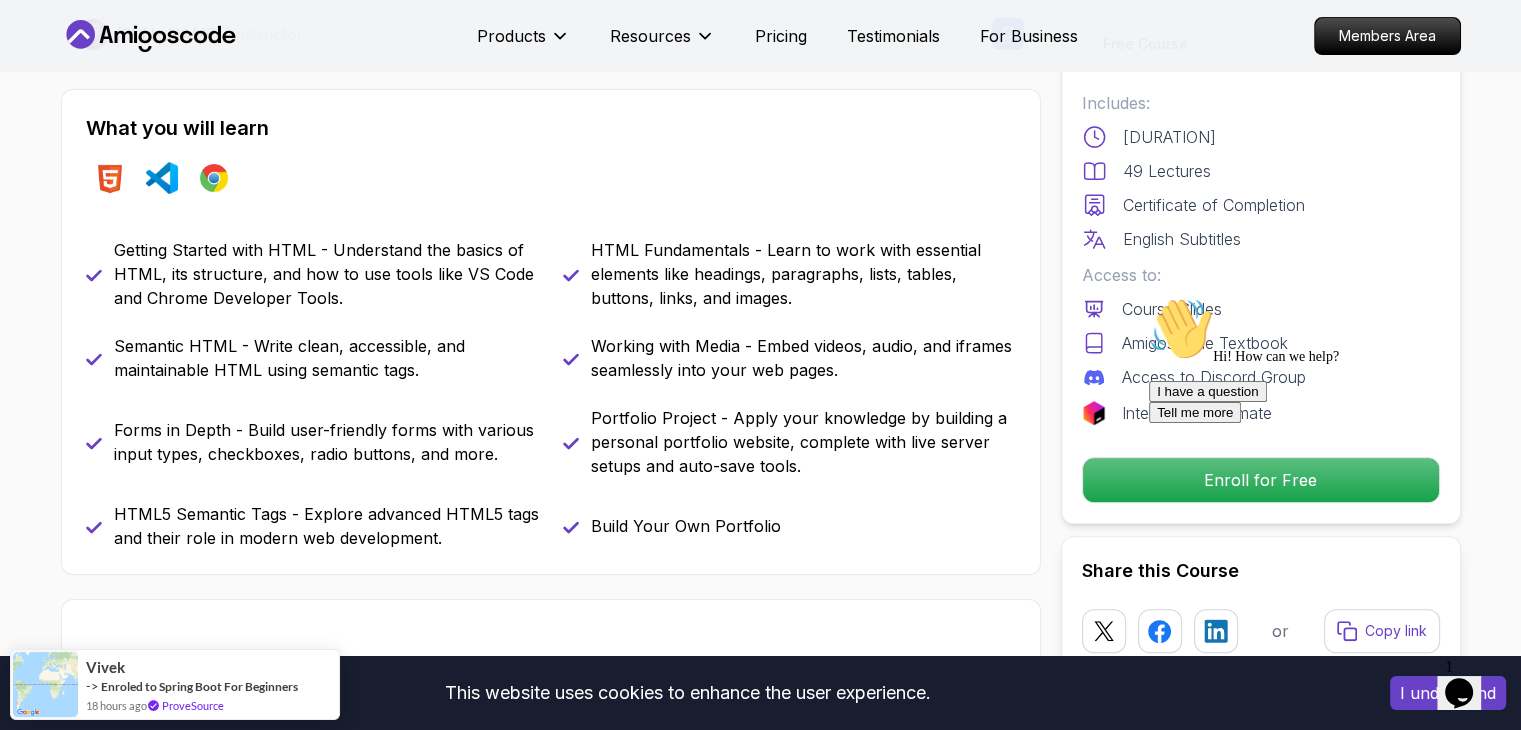 scroll, scrollTop: 800, scrollLeft: 0, axis: vertical 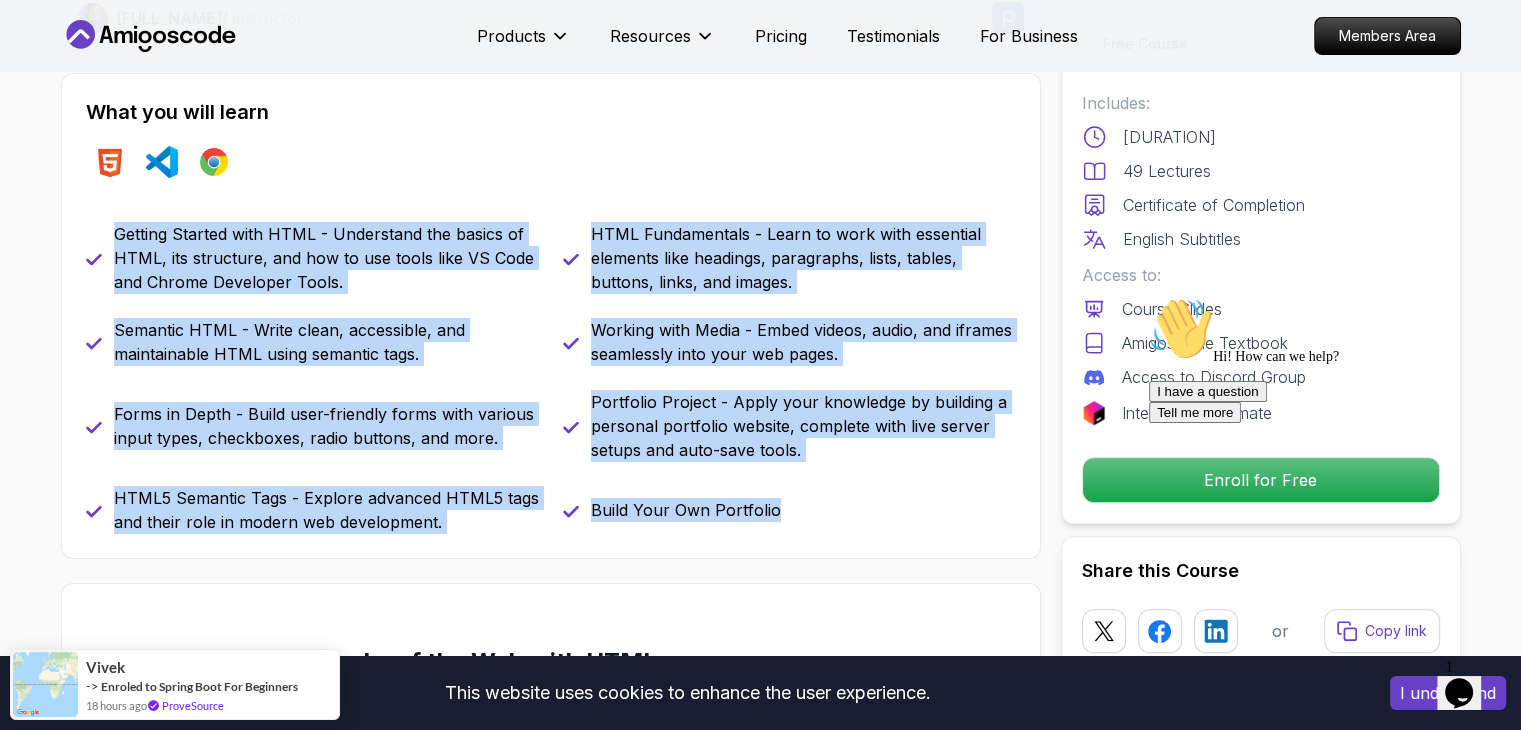 drag, startPoint x: 108, startPoint y: 225, endPoint x: 870, endPoint y: 539, distance: 824.16016 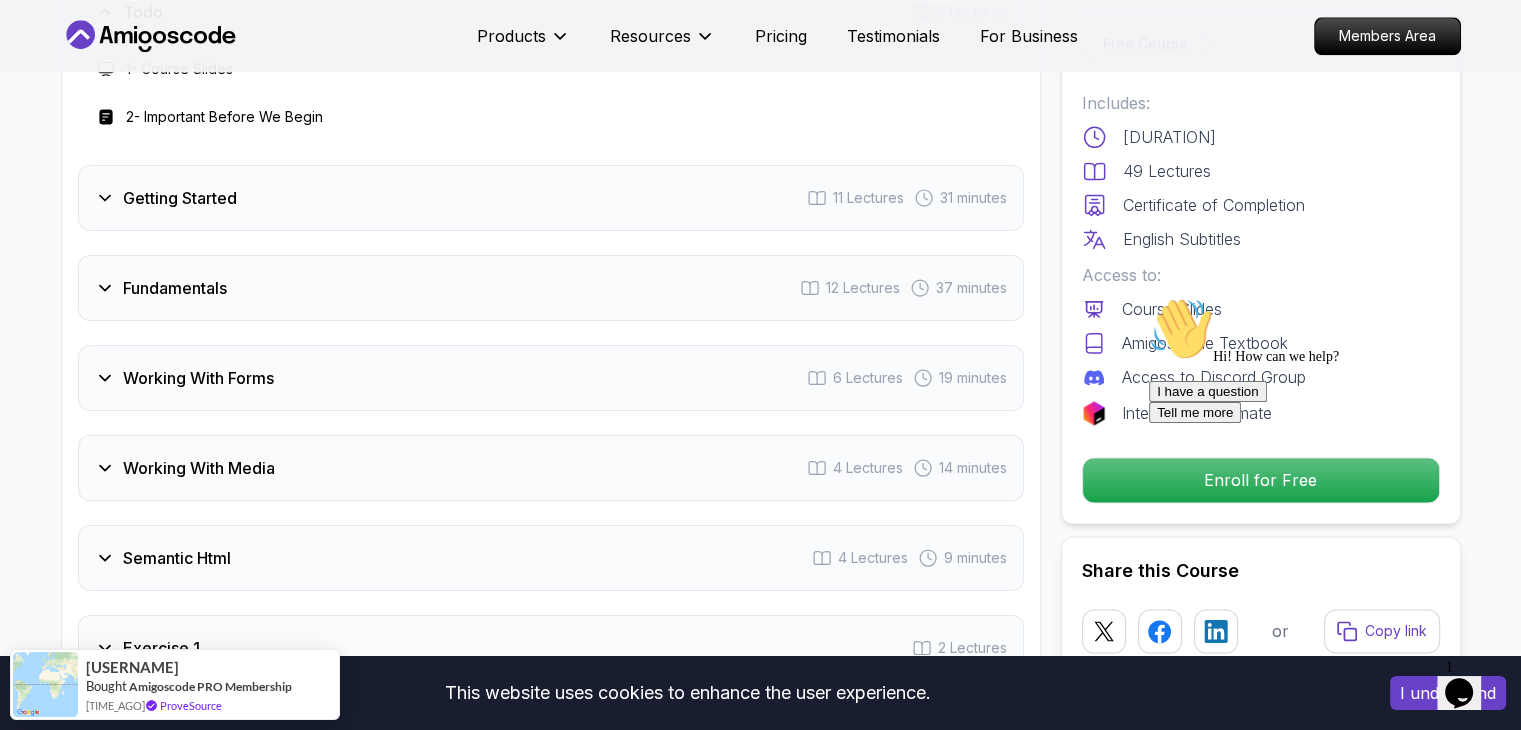 scroll, scrollTop: 2700, scrollLeft: 0, axis: vertical 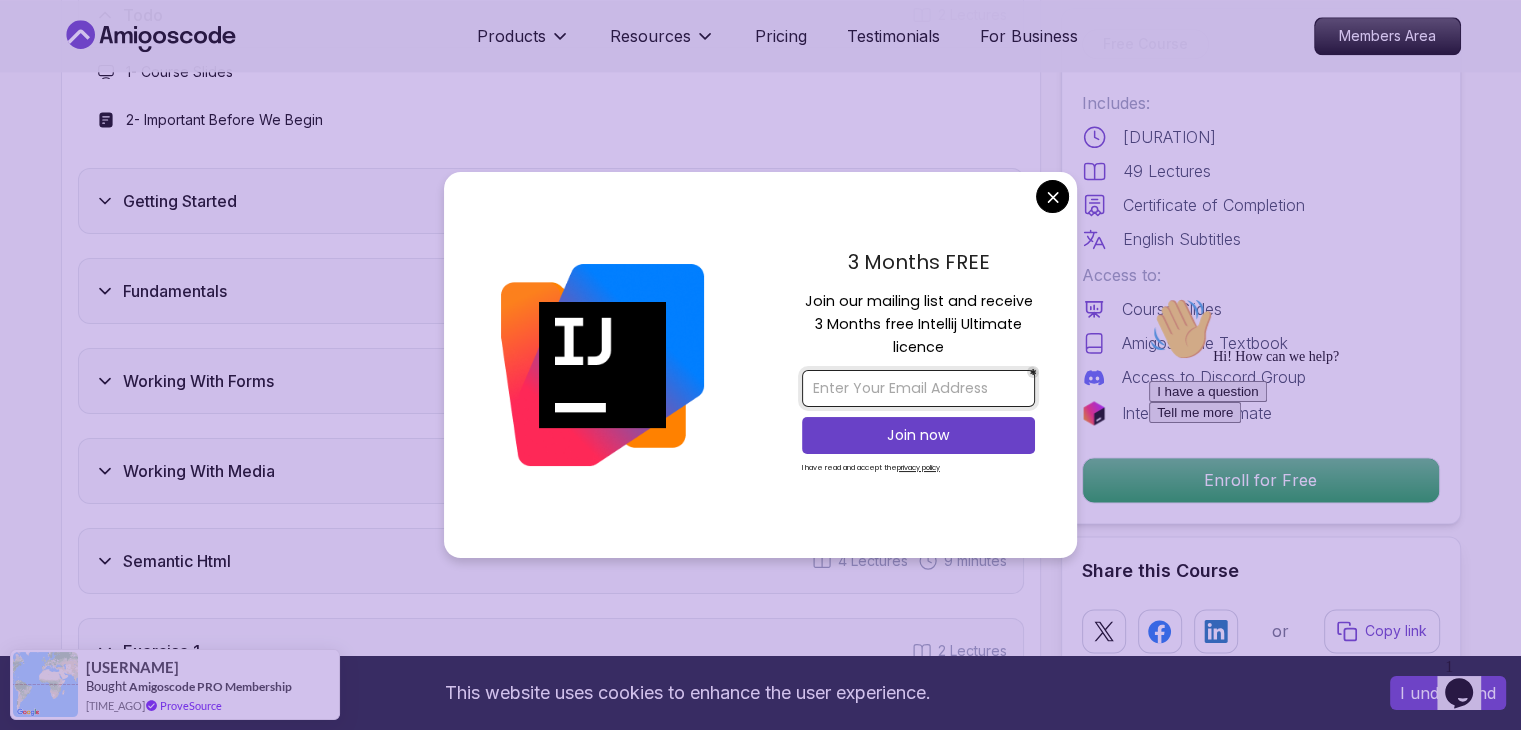 click at bounding box center [918, 388] 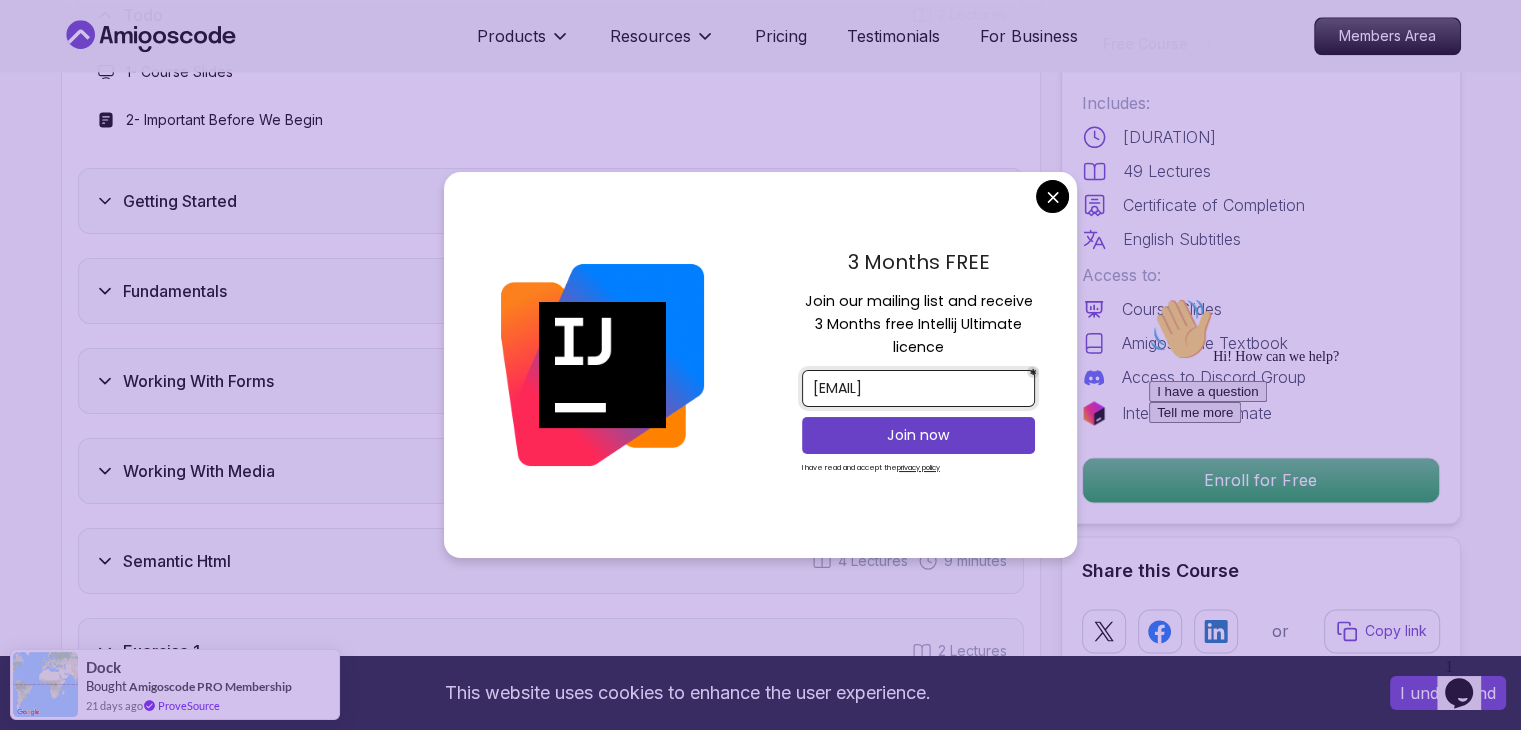 scroll, scrollTop: 0, scrollLeft: 62, axis: horizontal 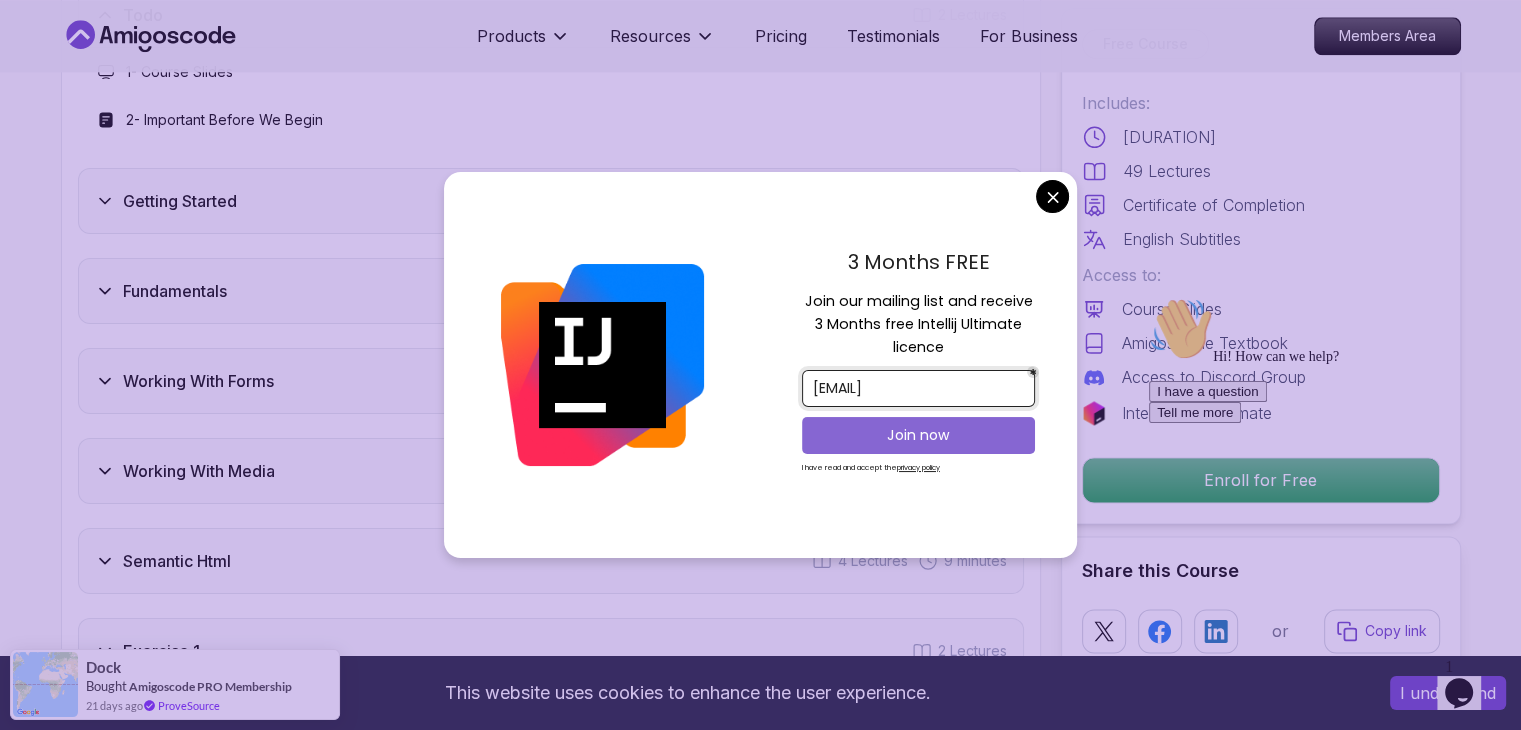 type on "[EMAIL]" 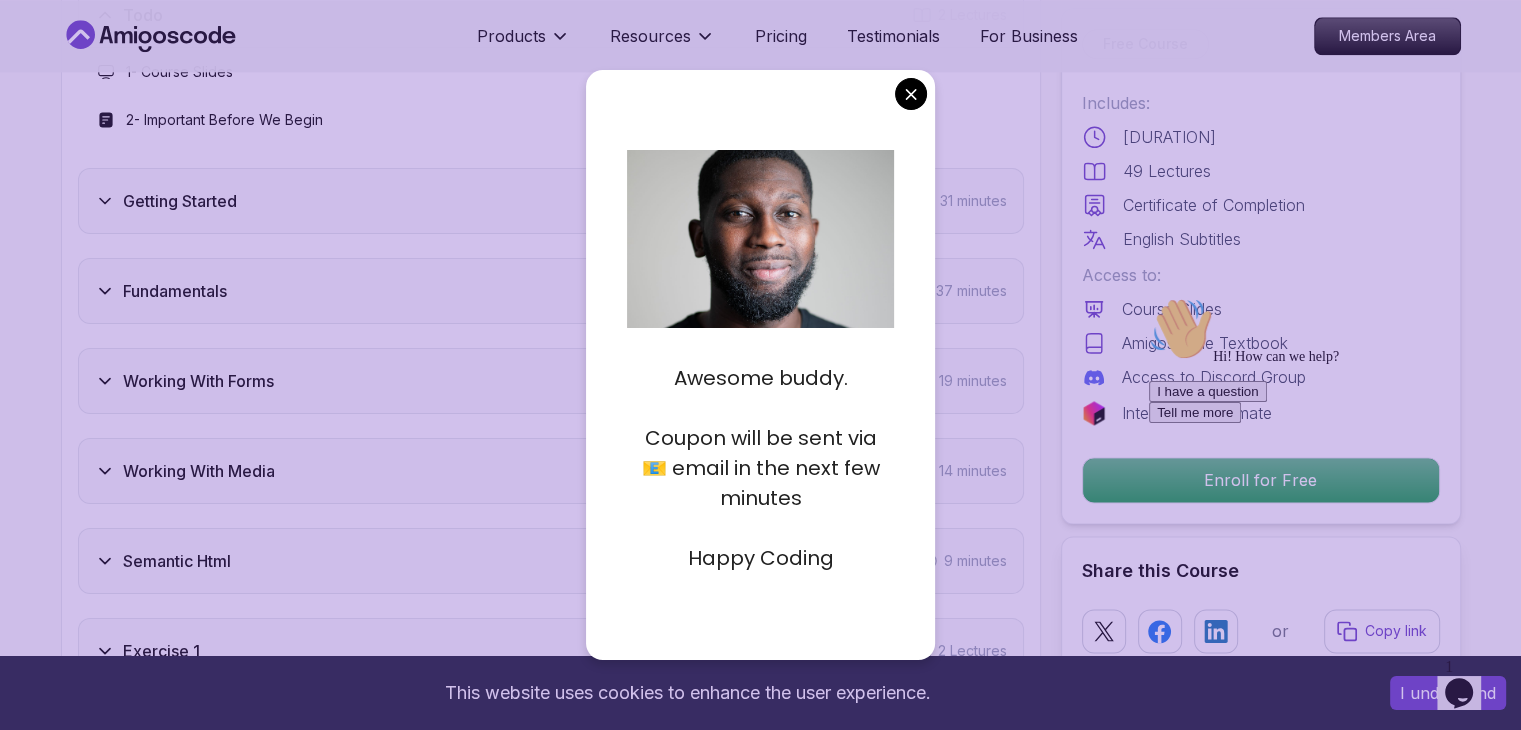 click on "Mama Samba Braima Djalo  /   Instructor Free Course Includes: 1.84 Hours 49 Lectures Certificate of Completion English Subtitles Access to: Course Slides AmigosCode Textbook Access to Discord Group IntelliJ IDEA Ultimate Enroll for Free Share this Course or Copy link Got a Team of 5 or More? With one subscription, give your entire team access to all courses and features. Check our Business Plan Mama Samba Braima Djalo  /   Instructor What you will learn html vscode chrome Getting Started with HTML - Understand the basics of HTML, its structure, and how to use tools like VS Code and Chrome Developer Tools. HTML Fundamentals - Learn to work with essential elements like headings, paragraphs, lists, tables, buttons, links, and images." at bounding box center [760, 1147] 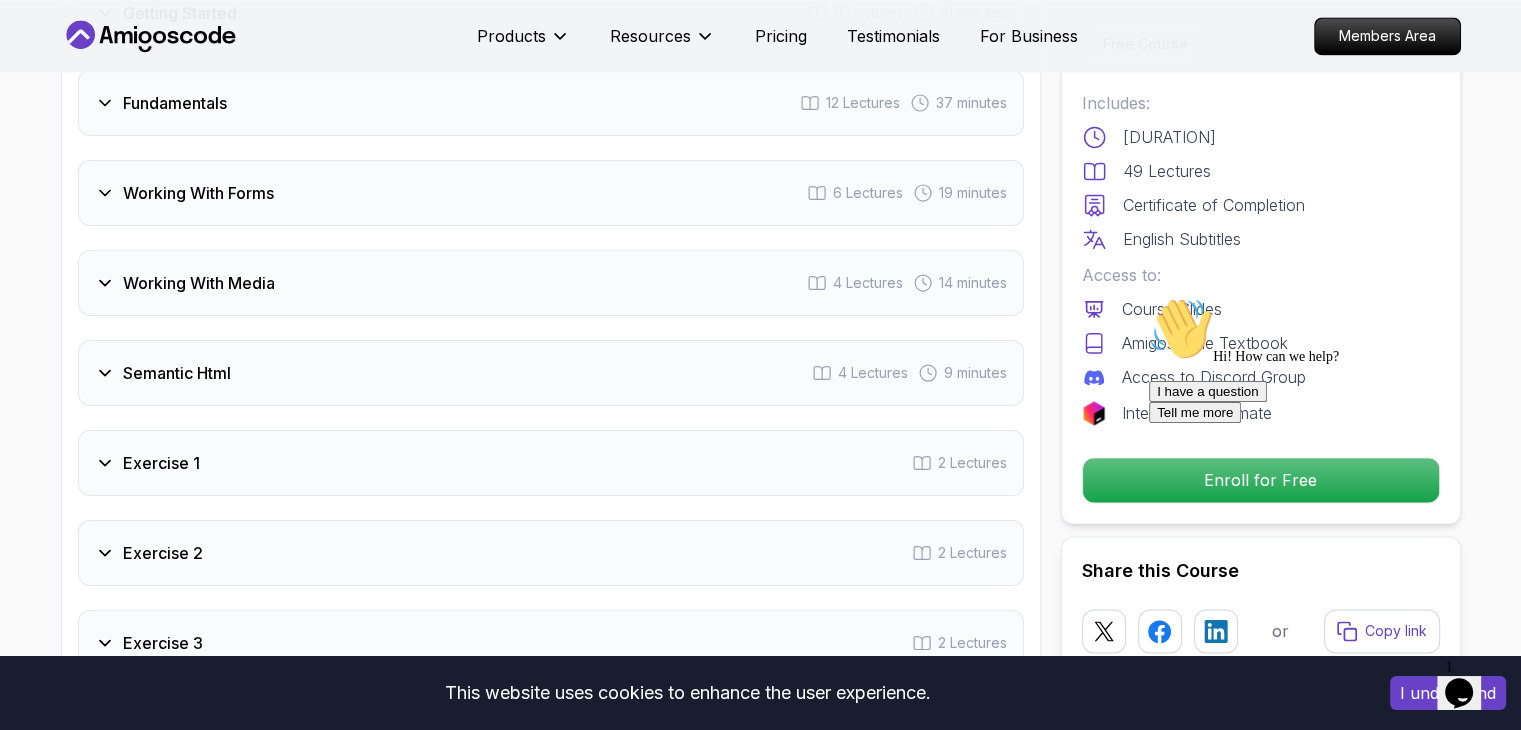 scroll, scrollTop: 2900, scrollLeft: 0, axis: vertical 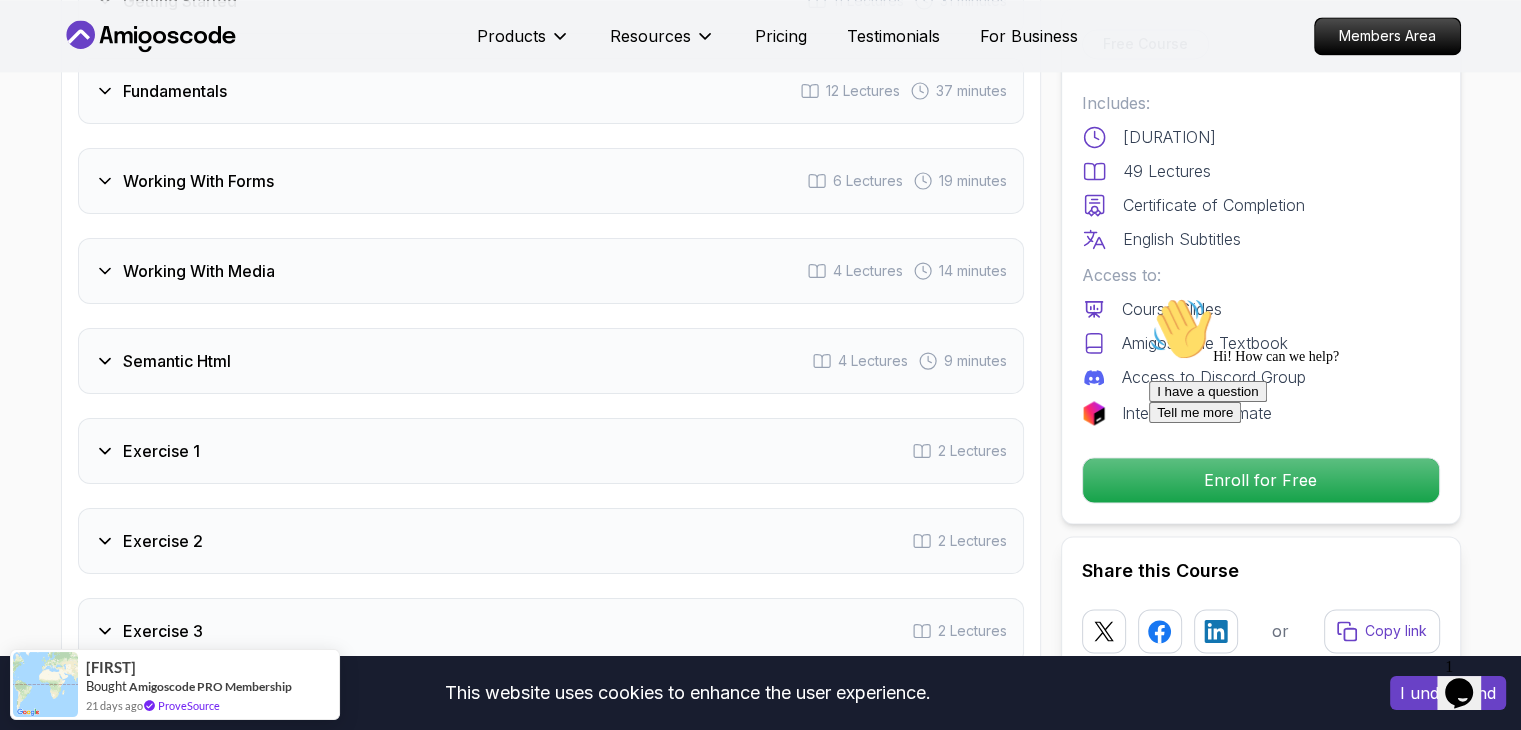 click on "Enroll for Free" at bounding box center [1261, 480] 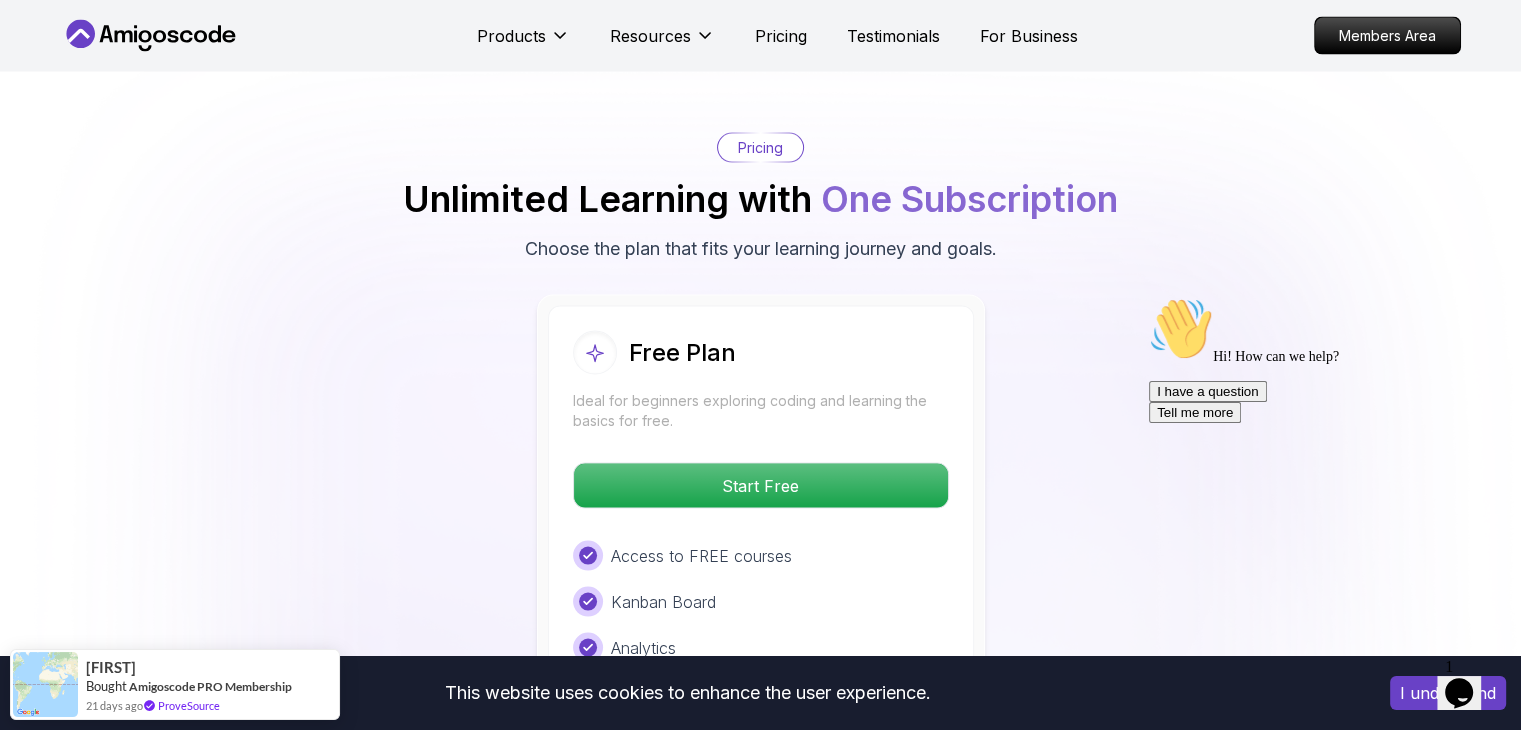 scroll, scrollTop: 3899, scrollLeft: 0, axis: vertical 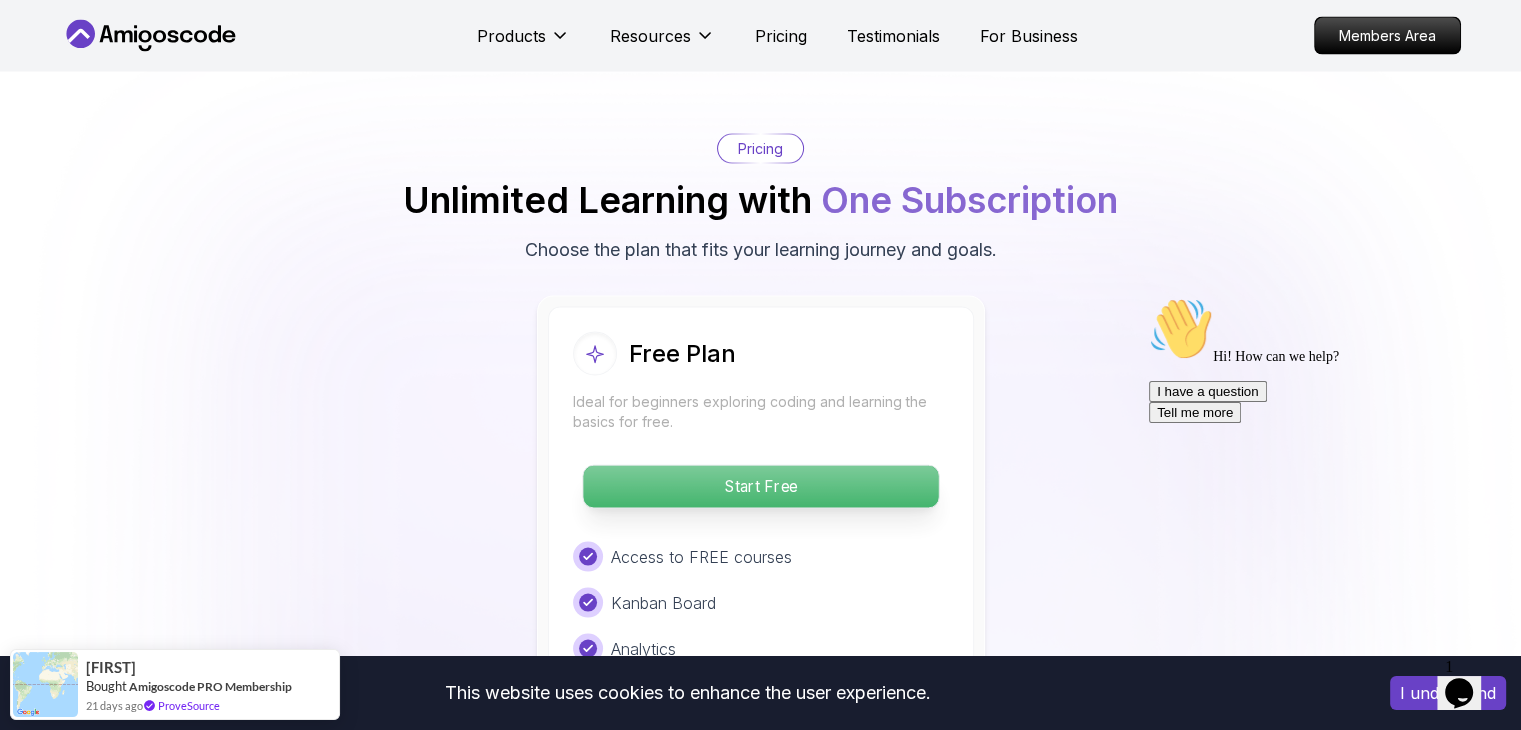 click on "Start Free" at bounding box center (760, 487) 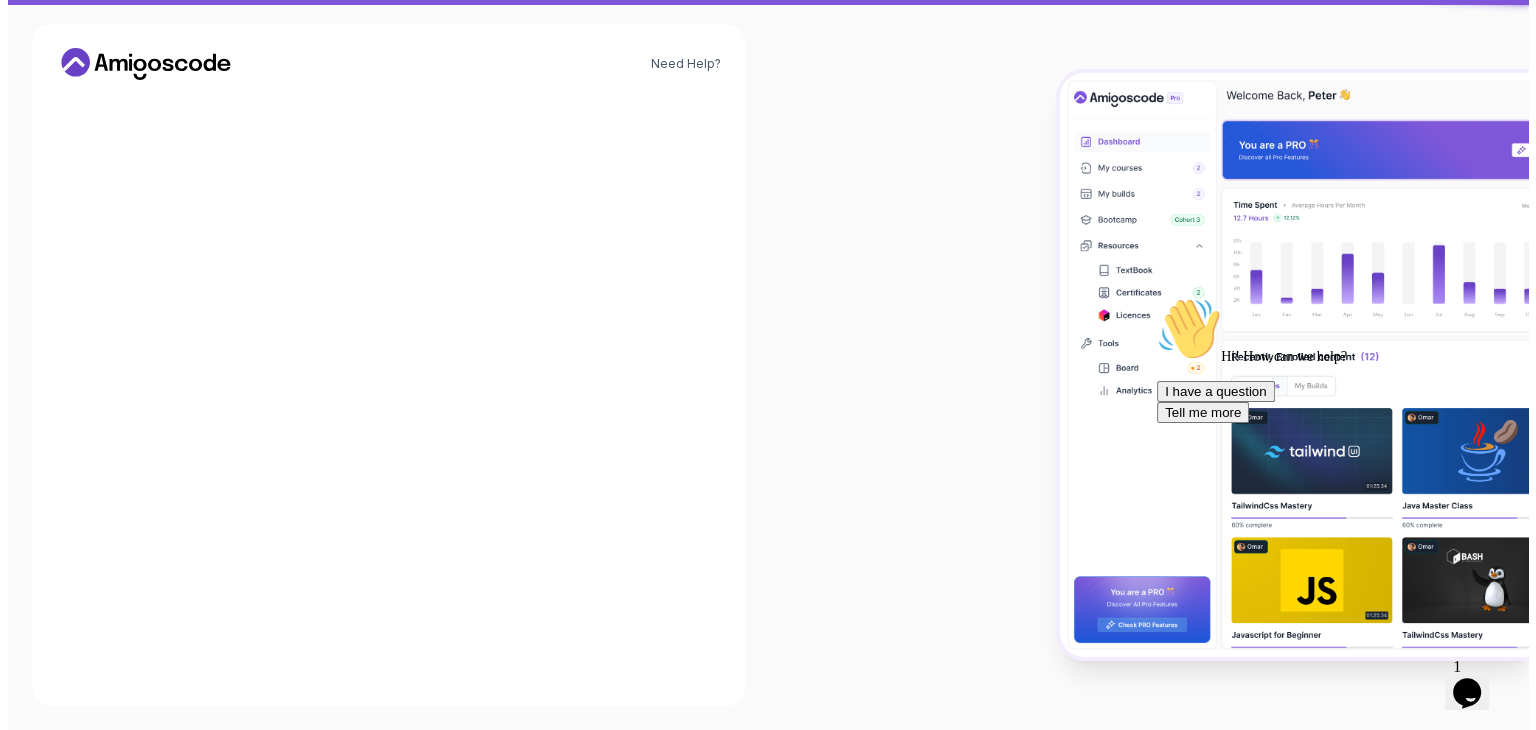 scroll, scrollTop: 0, scrollLeft: 0, axis: both 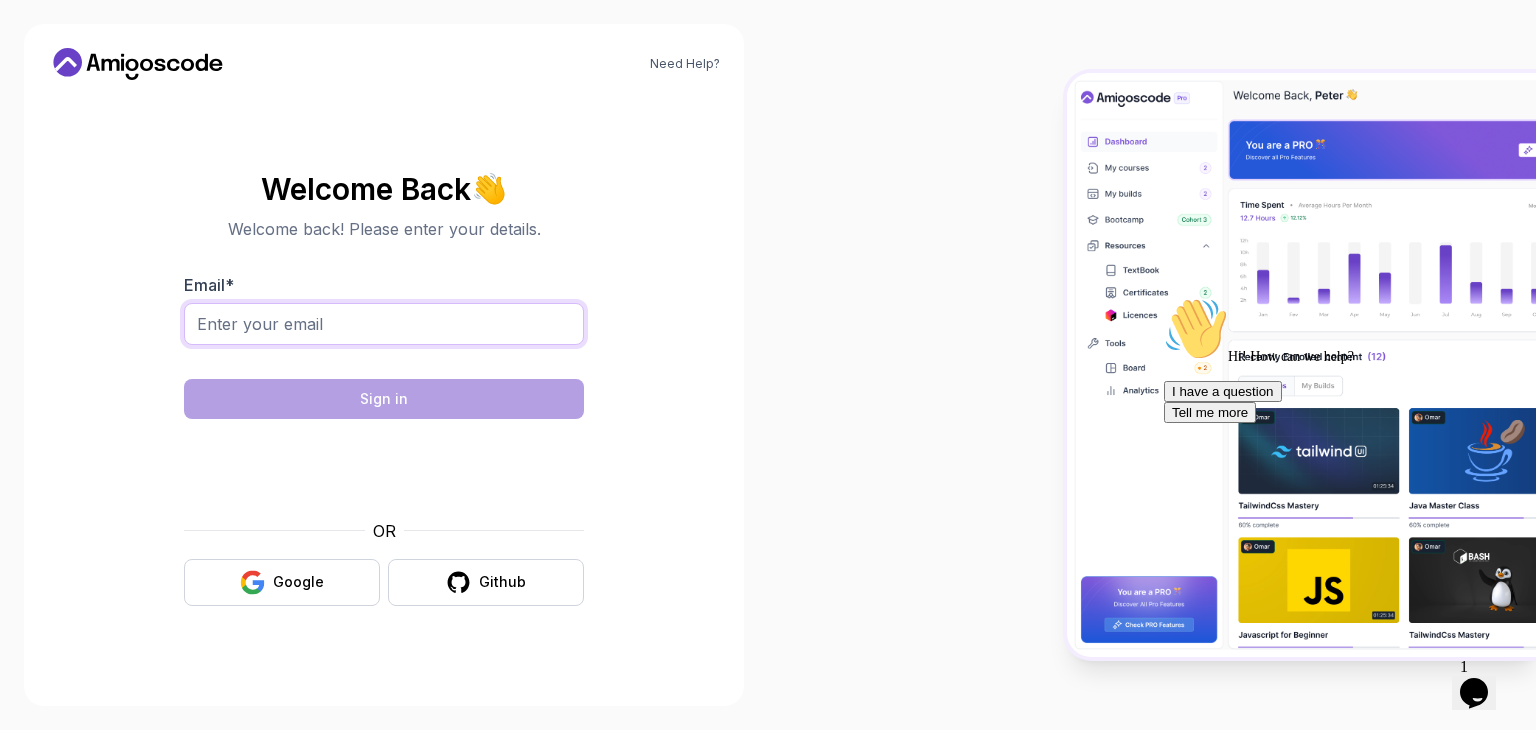 click on "Email *" at bounding box center [384, 324] 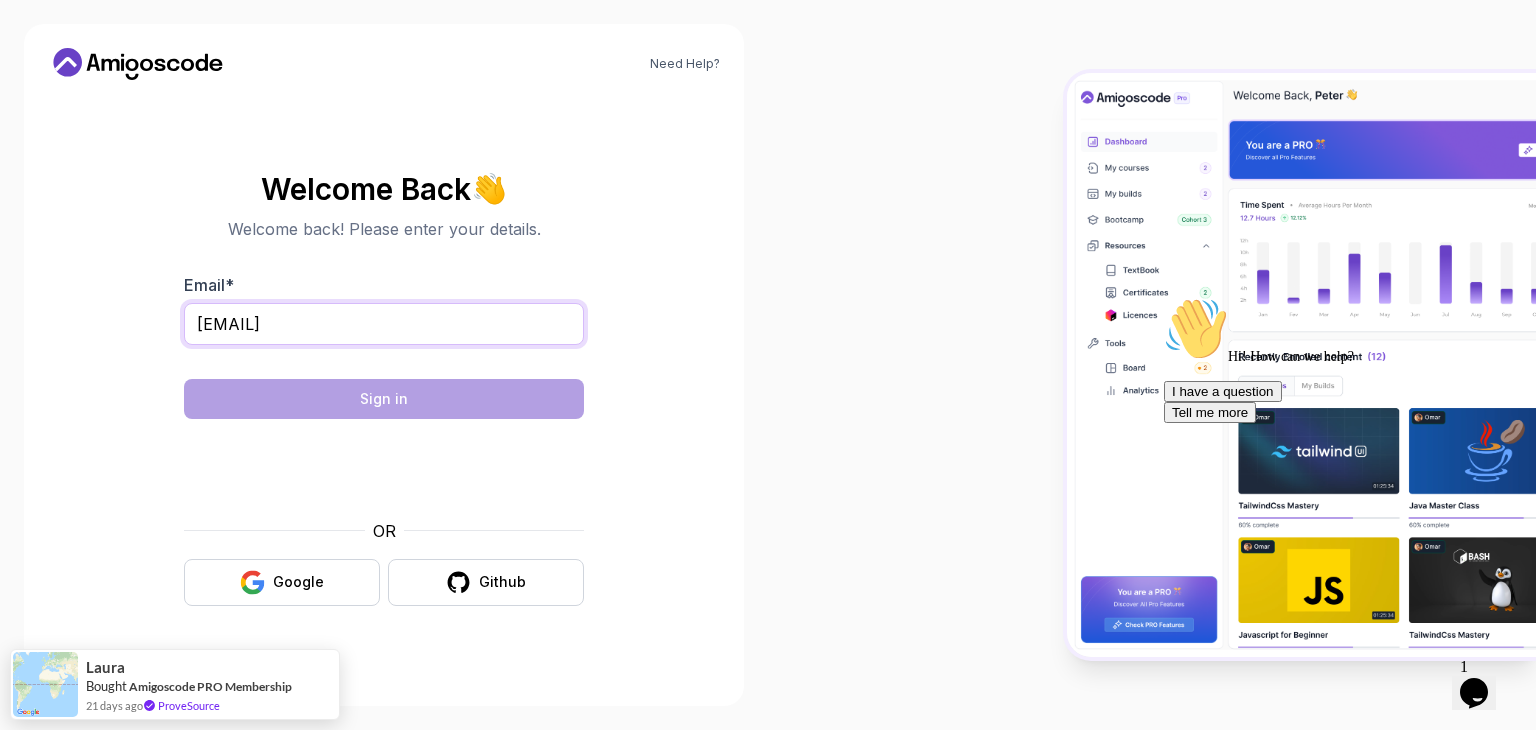 type on "[EMAIL]" 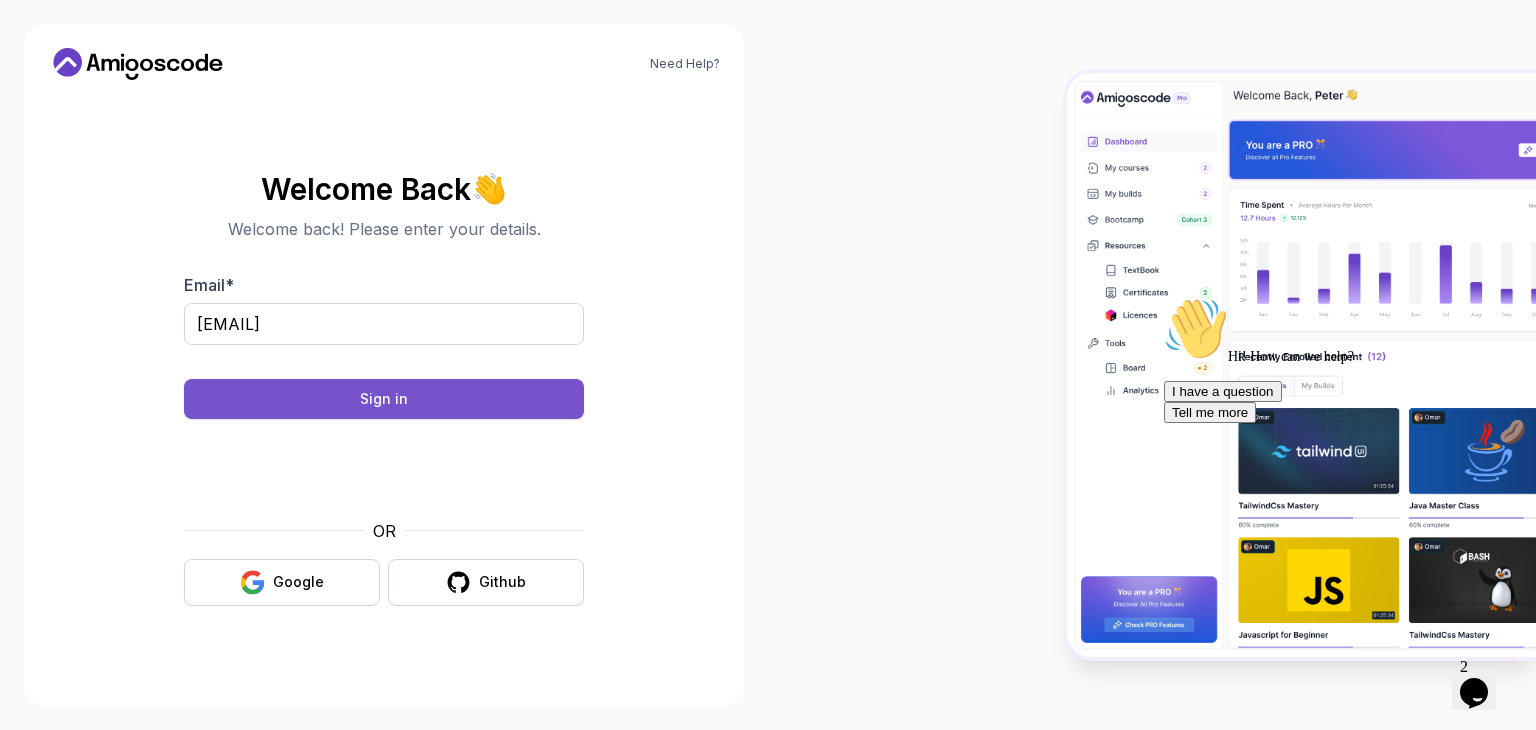 click on "Sign in" at bounding box center [384, 399] 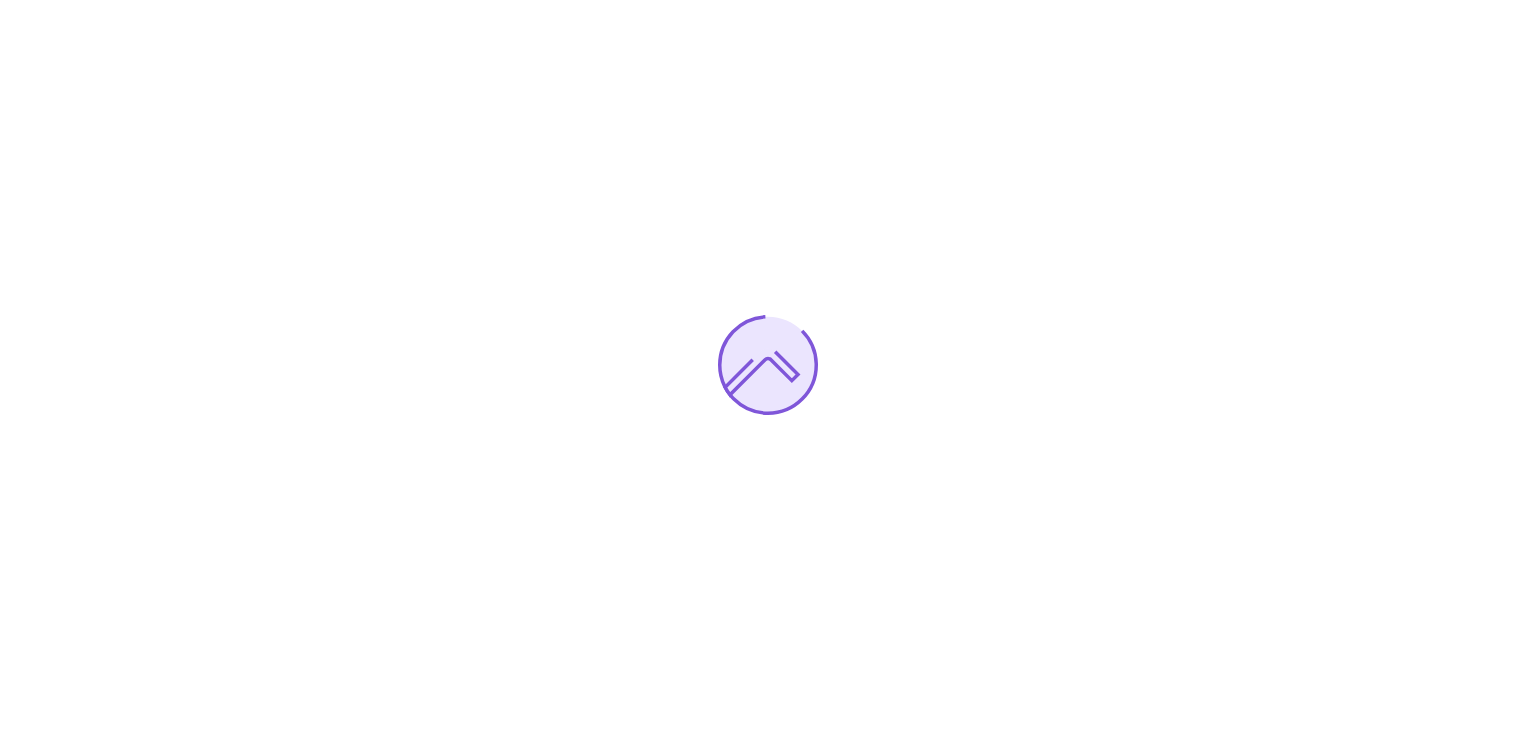 scroll, scrollTop: 0, scrollLeft: 0, axis: both 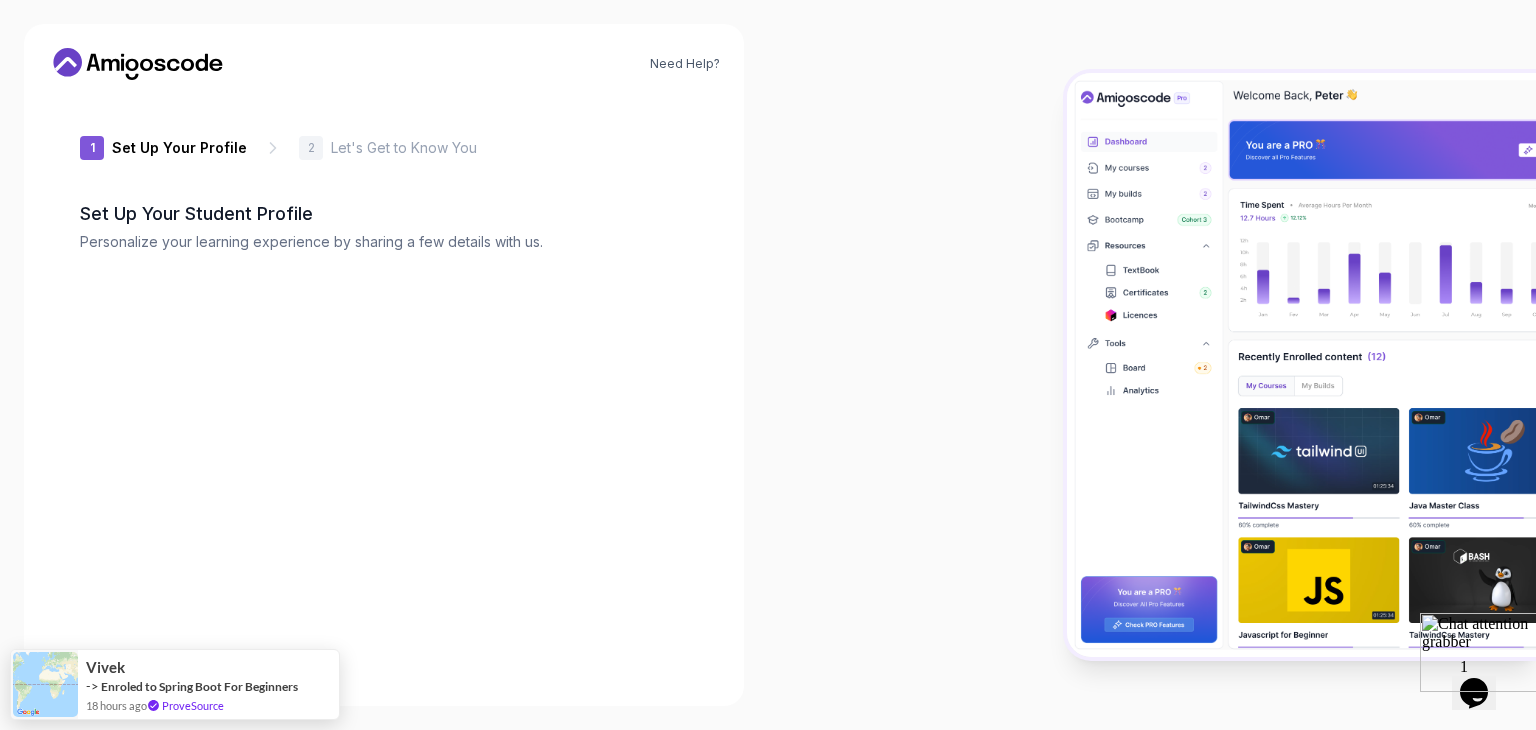 type on "silentfox54812" 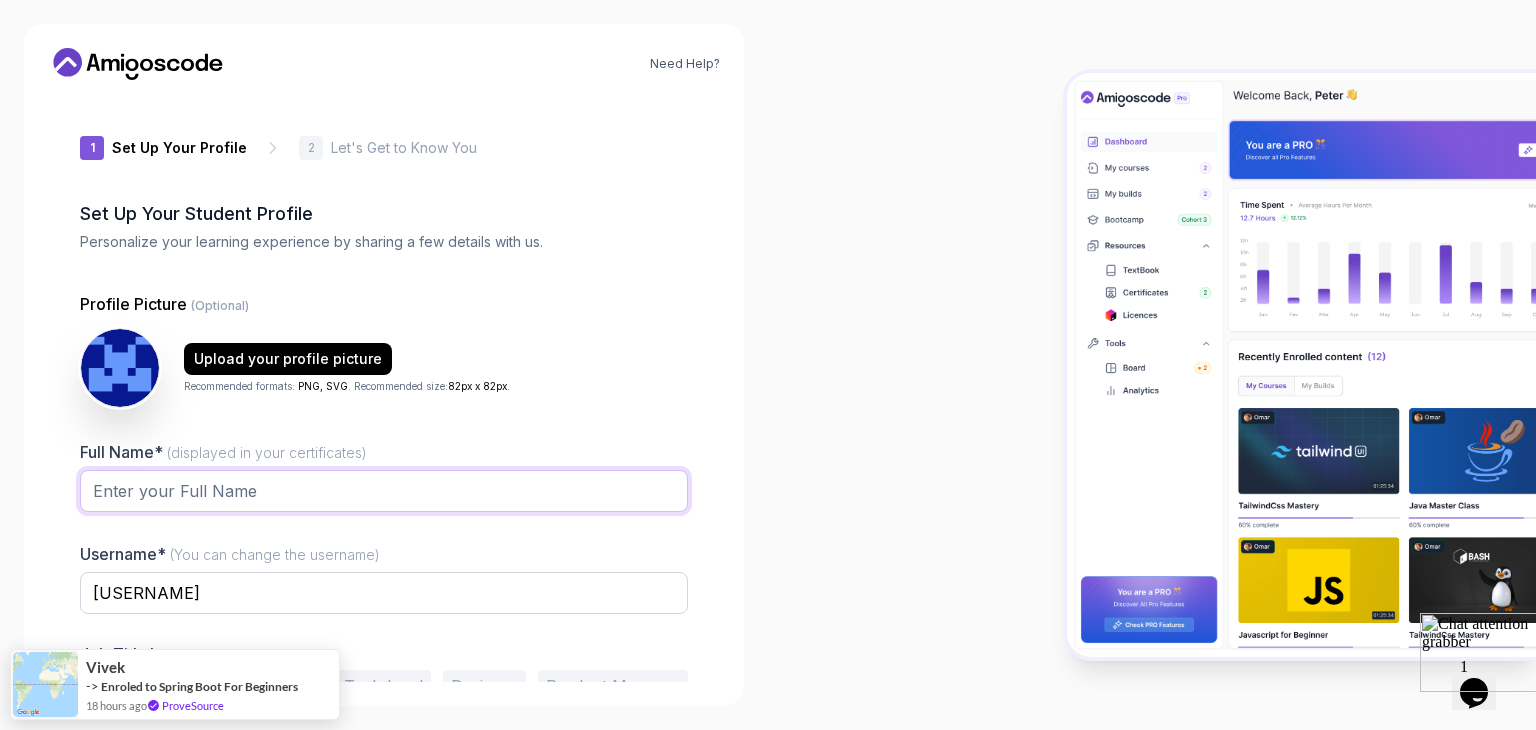 click on "Full Name*   (displayed in your certificates)" at bounding box center [384, 491] 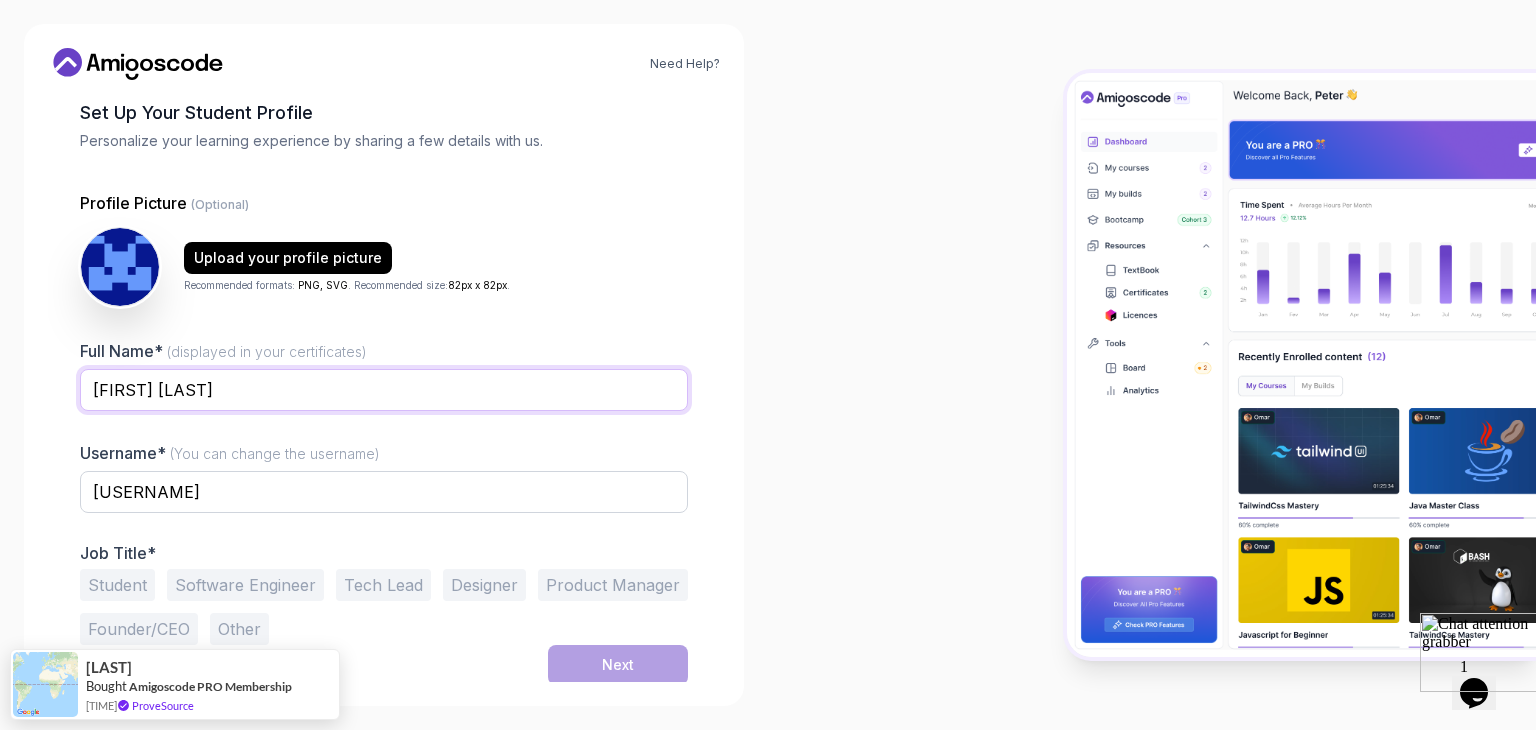 scroll, scrollTop: 104, scrollLeft: 0, axis: vertical 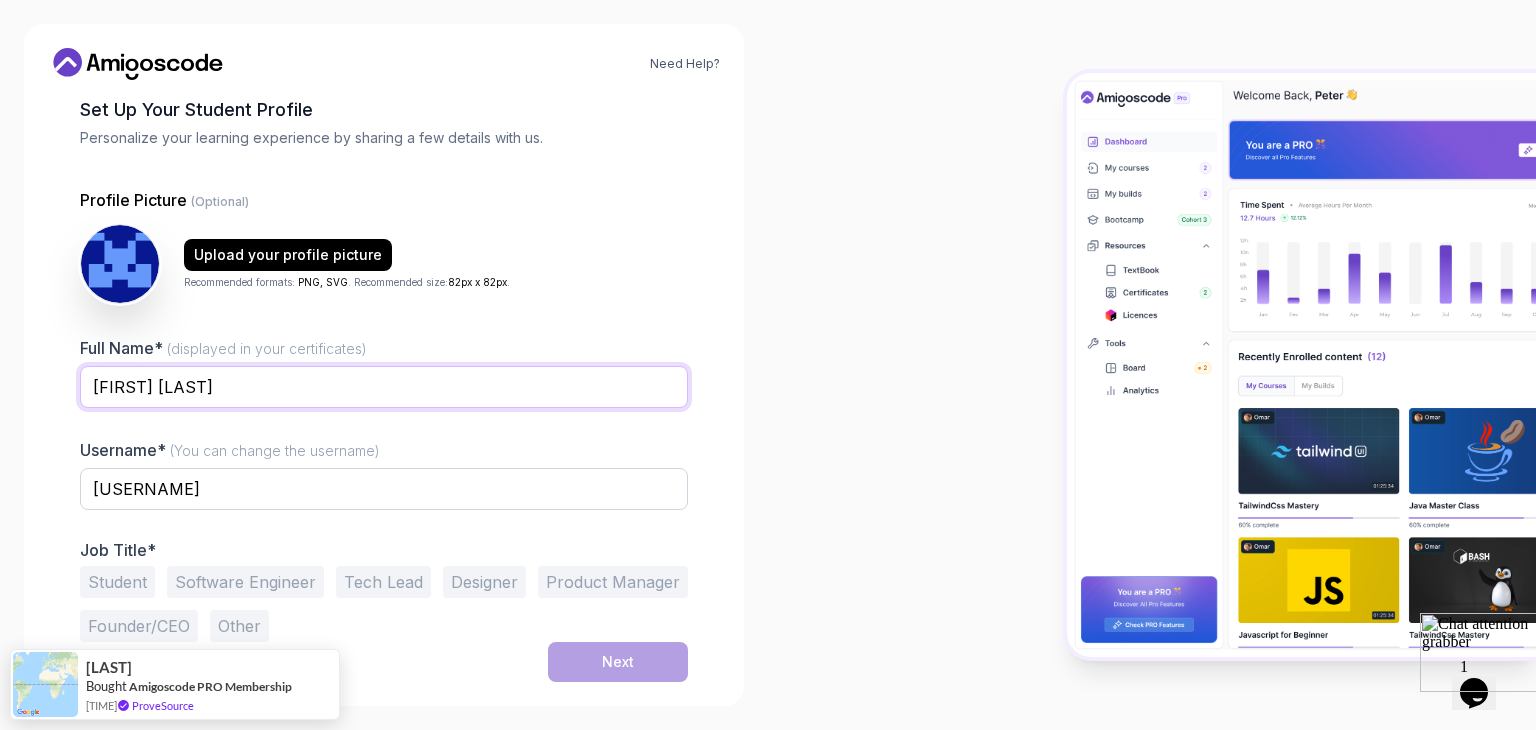 type on "Bhuvaneswari Cherukumilli" 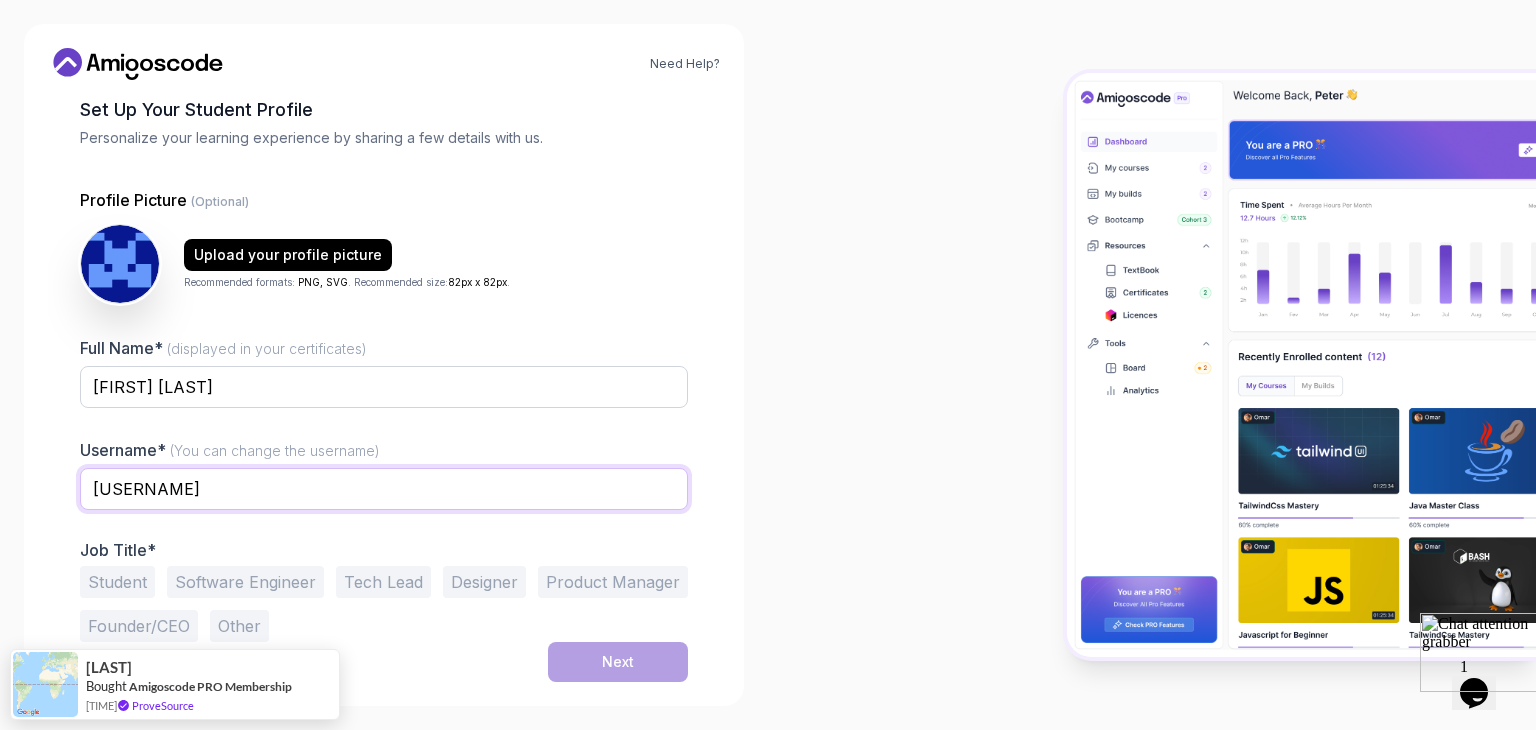 drag, startPoint x: 214, startPoint y: 486, endPoint x: 64, endPoint y: 484, distance: 150.01334 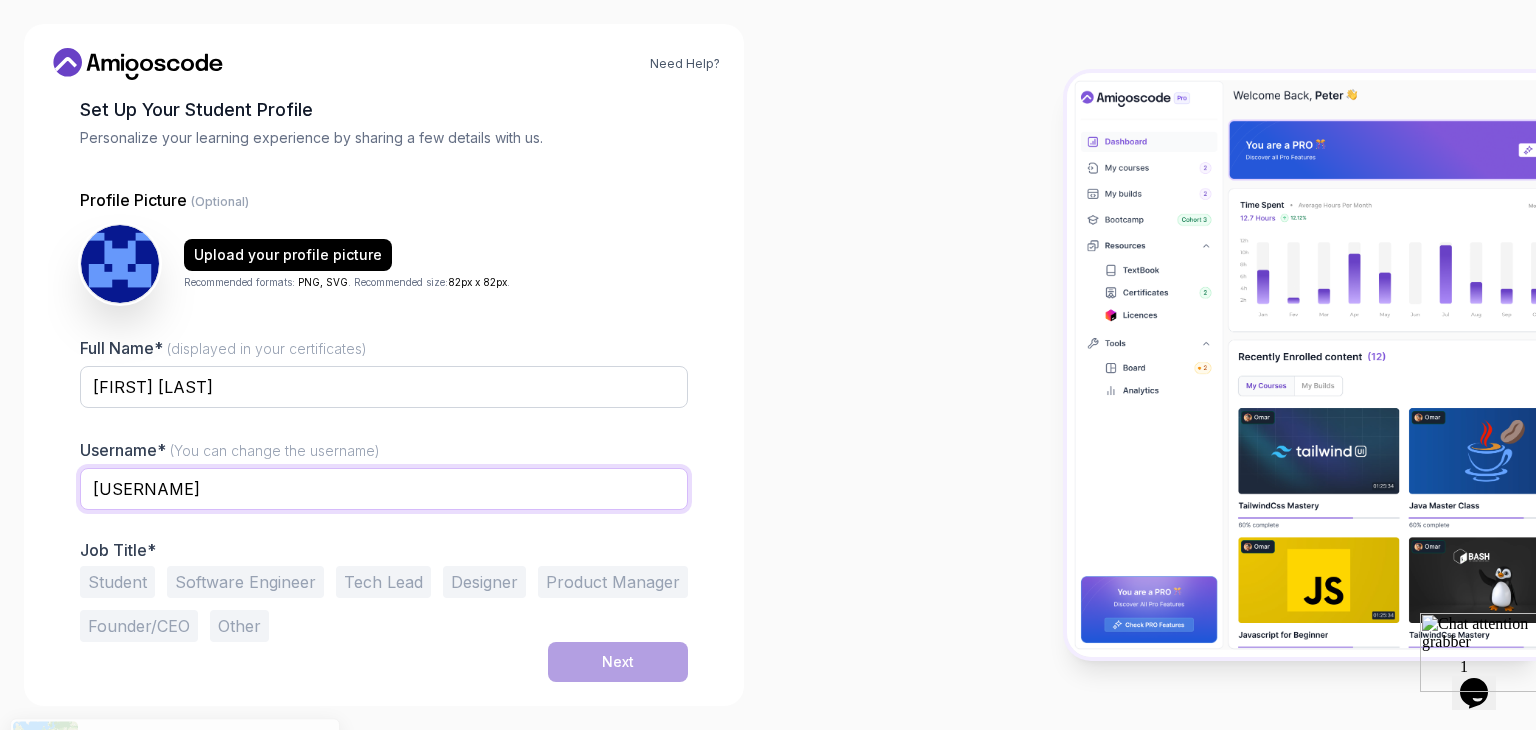 type on "Bhuvana_ch" 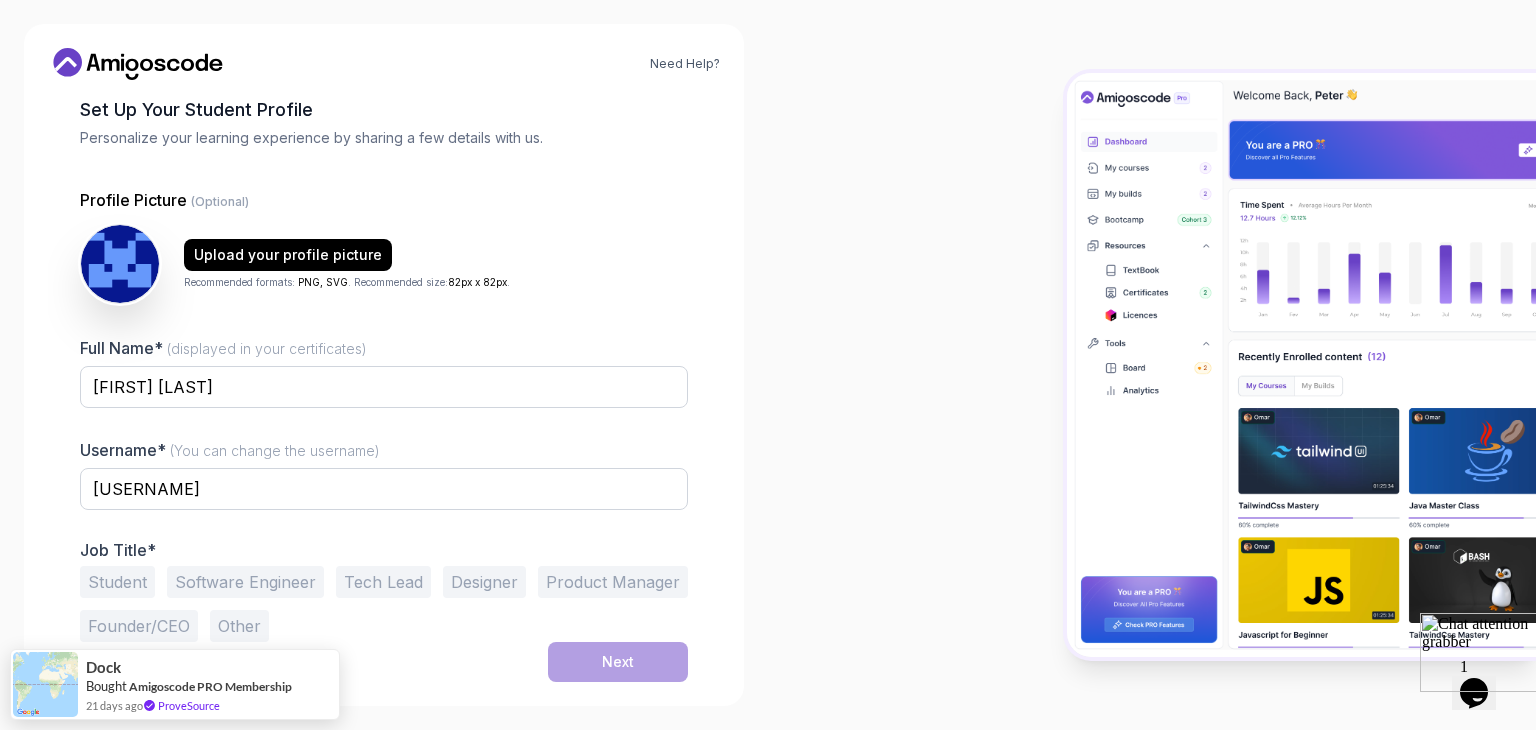 click on "Software Engineer" at bounding box center [245, 582] 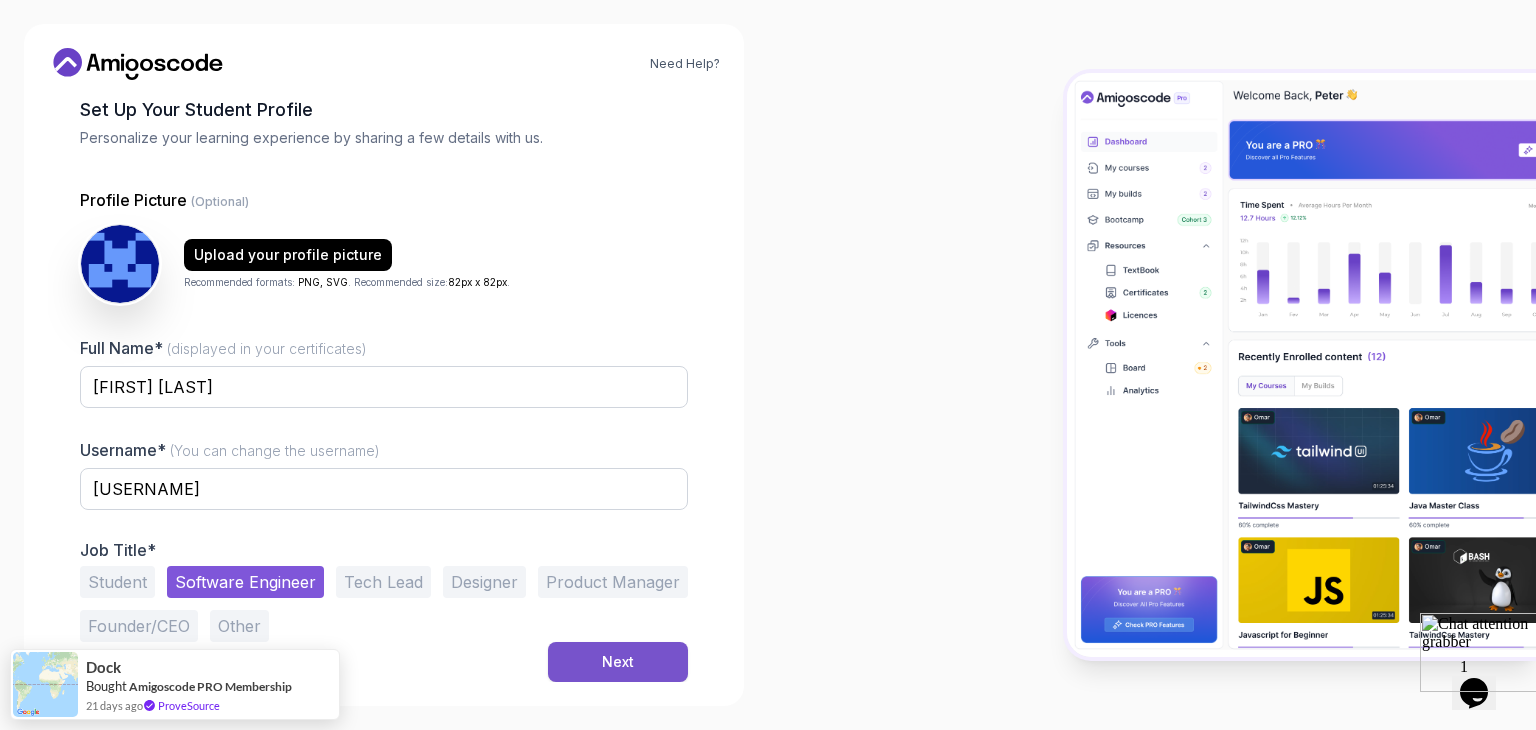 drag, startPoint x: 656, startPoint y: 680, endPoint x: 616, endPoint y: 666, distance: 42.379242 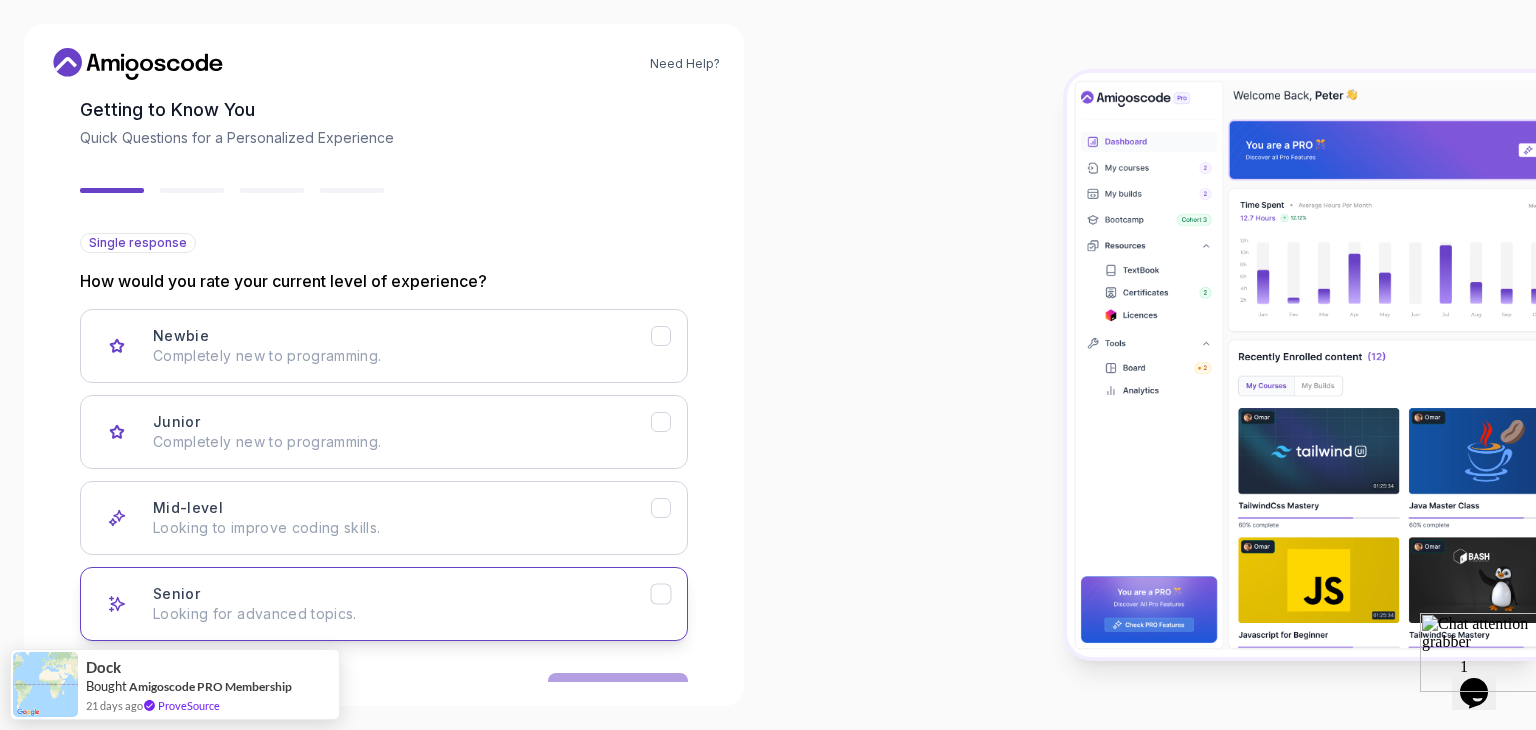 scroll, scrollTop: 0, scrollLeft: 0, axis: both 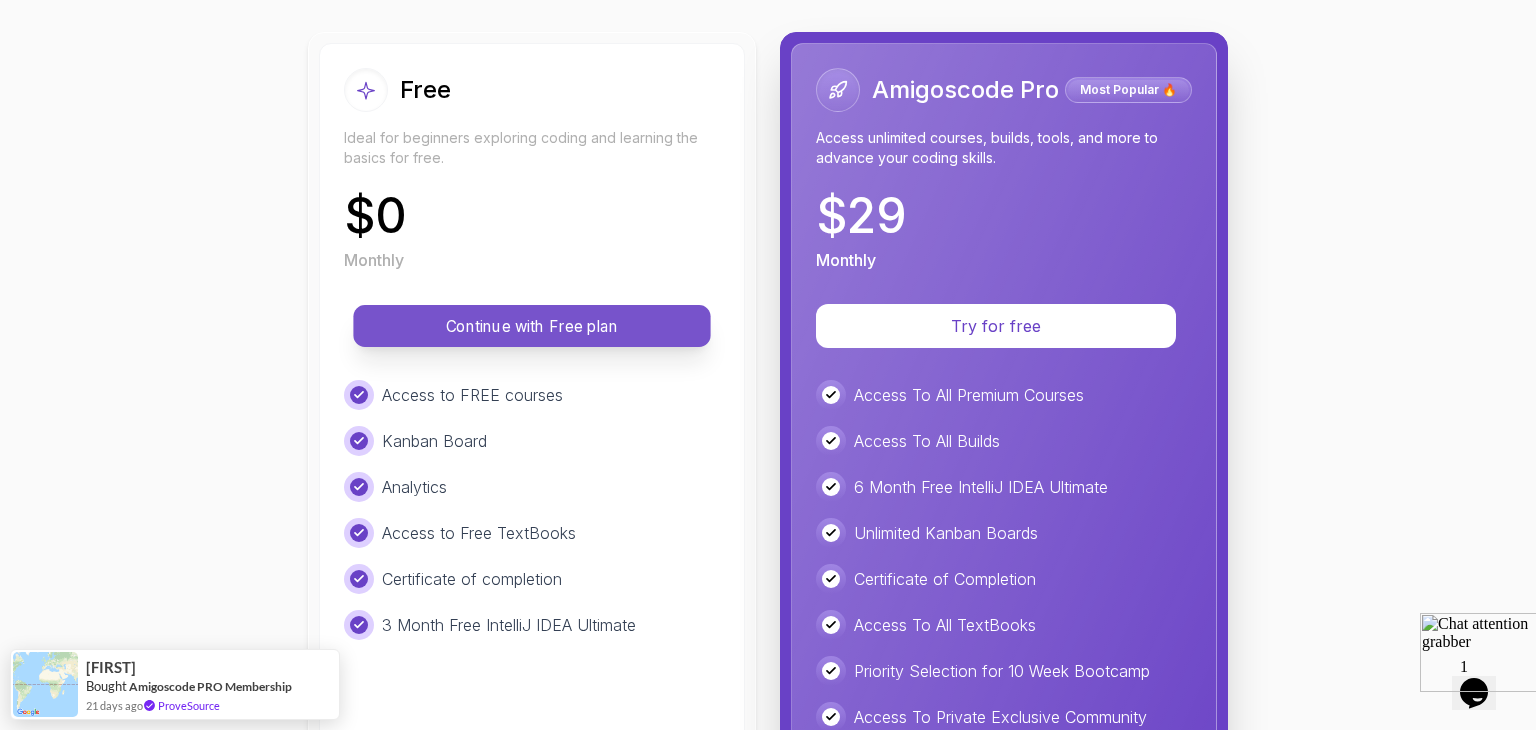 click on "Continue with Free plan" at bounding box center [532, 326] 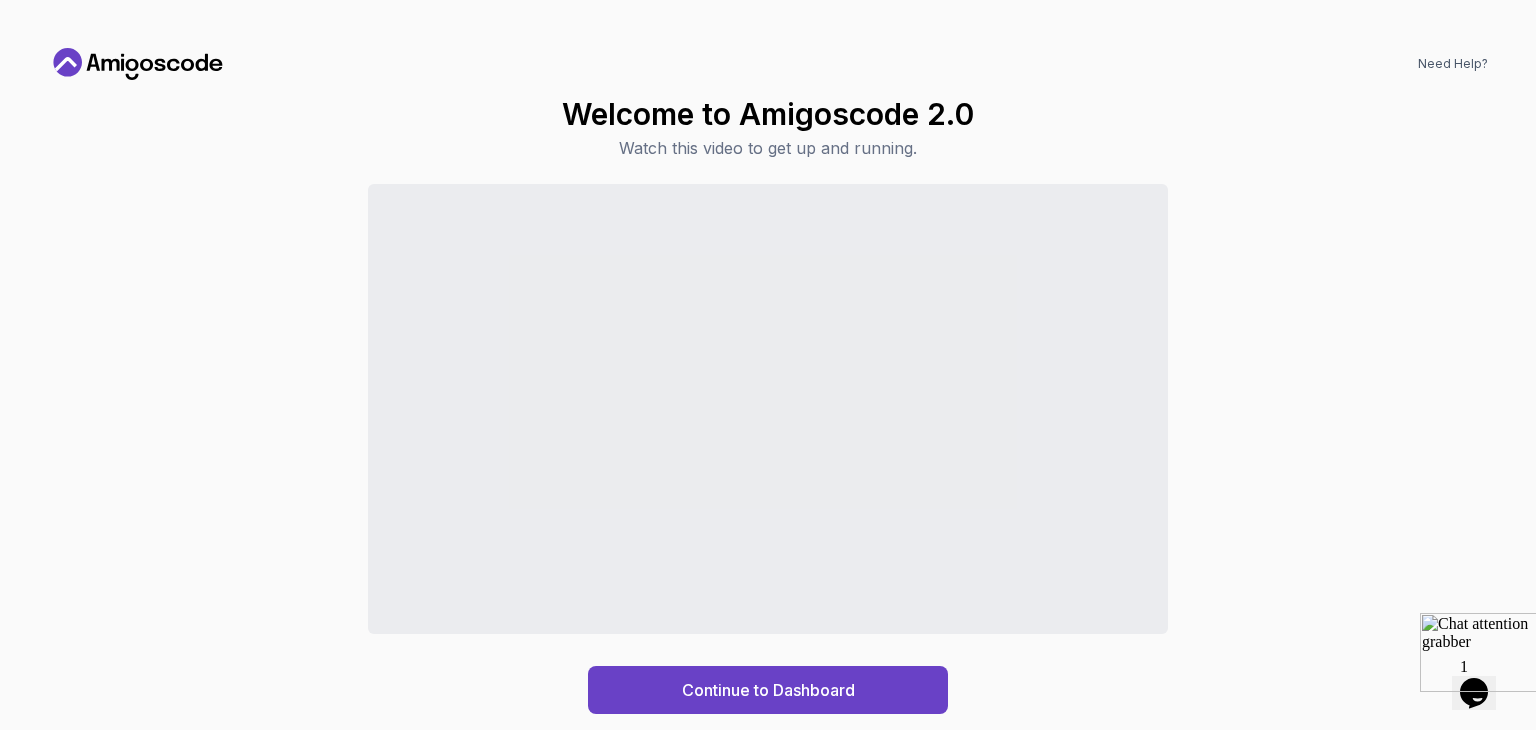 click on "Continue to Dashboard" at bounding box center [768, 449] 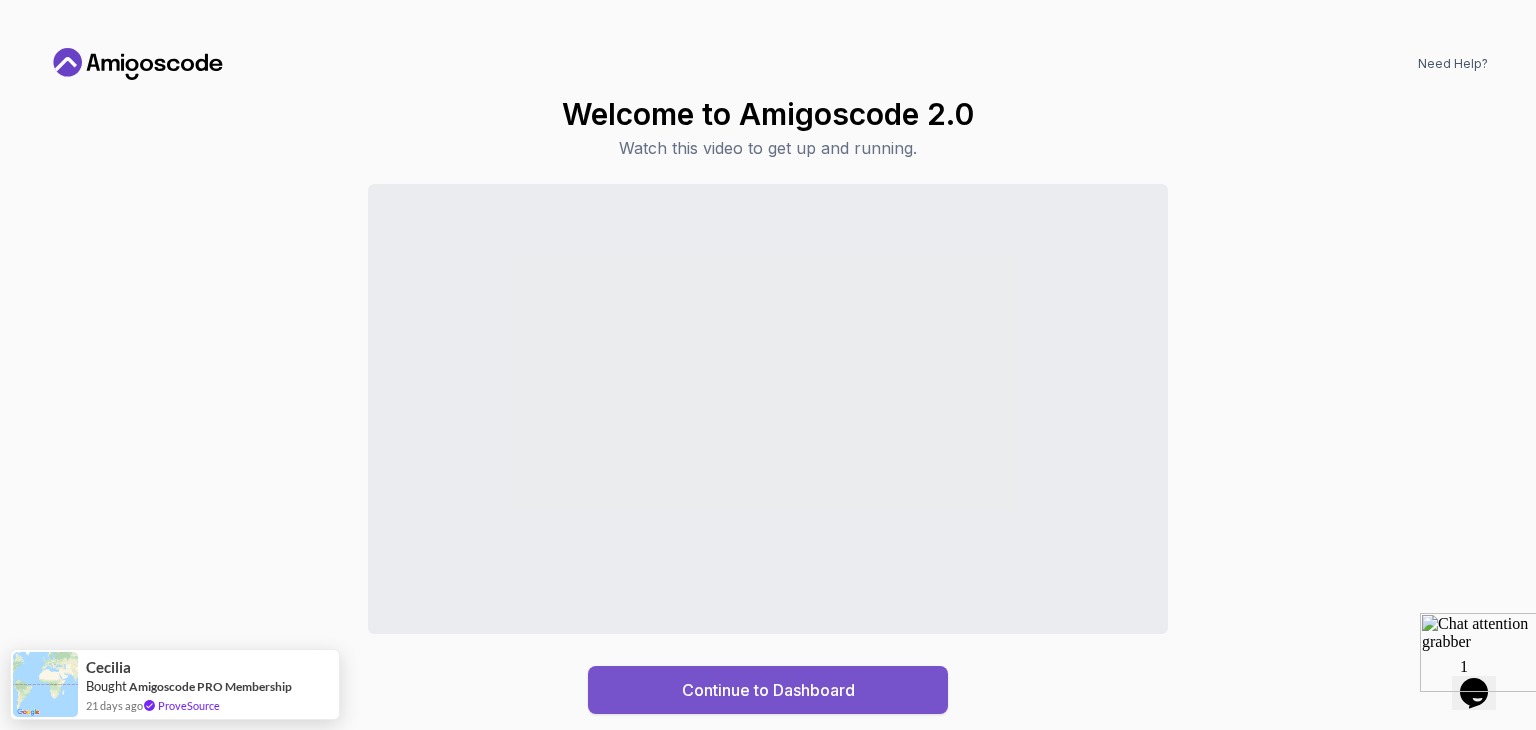 click on "Continue to Dashboard" at bounding box center [768, 690] 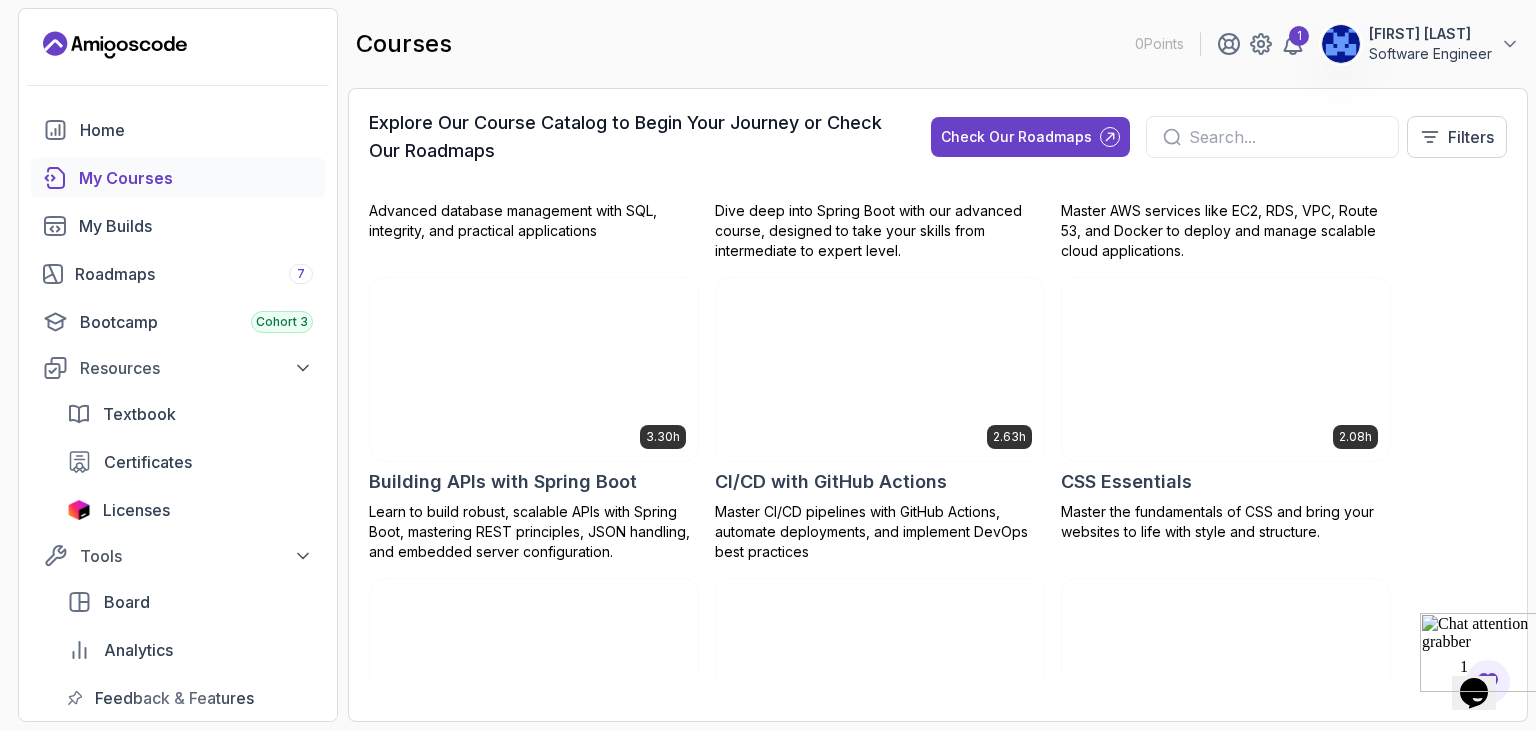 scroll, scrollTop: 0, scrollLeft: 0, axis: both 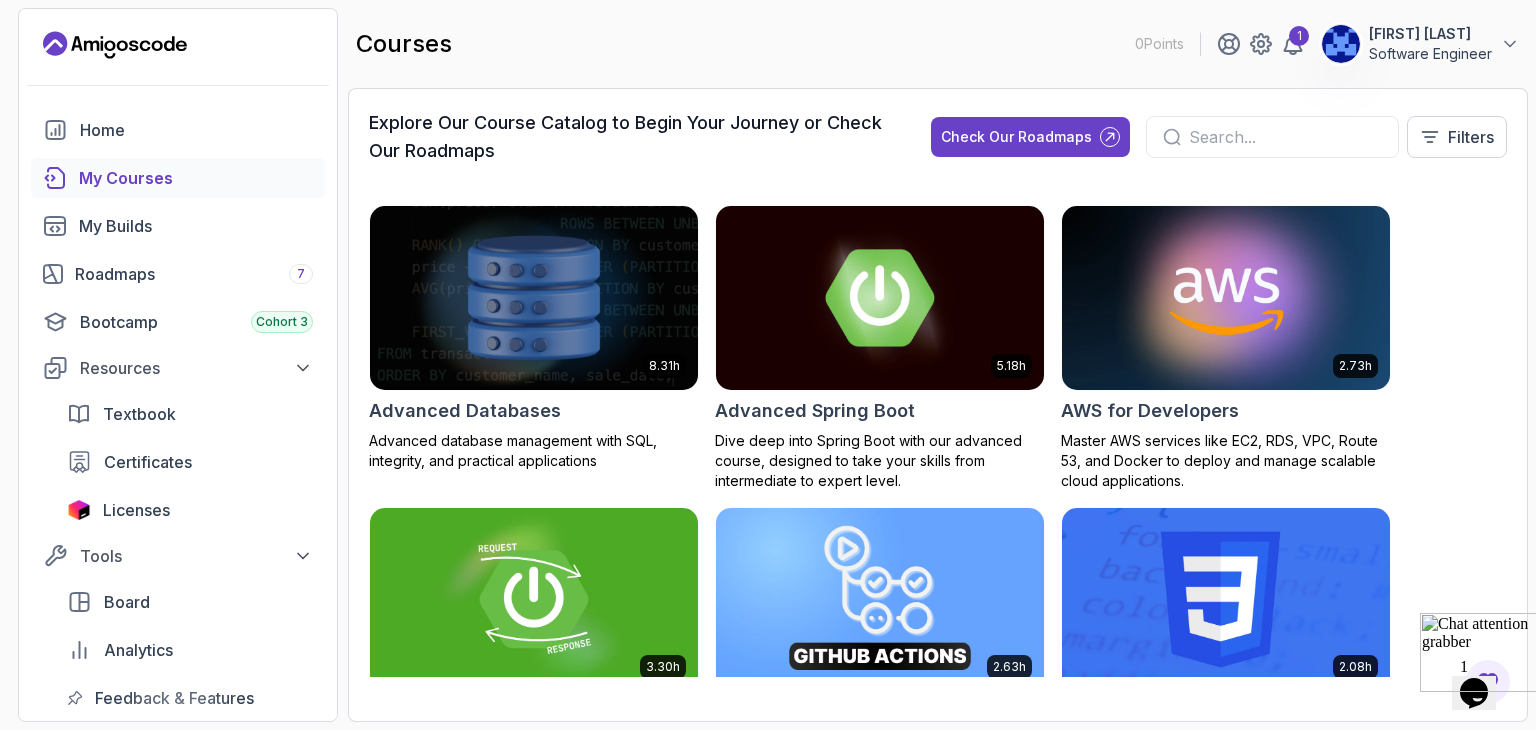click on "My Courses" at bounding box center [196, 178] 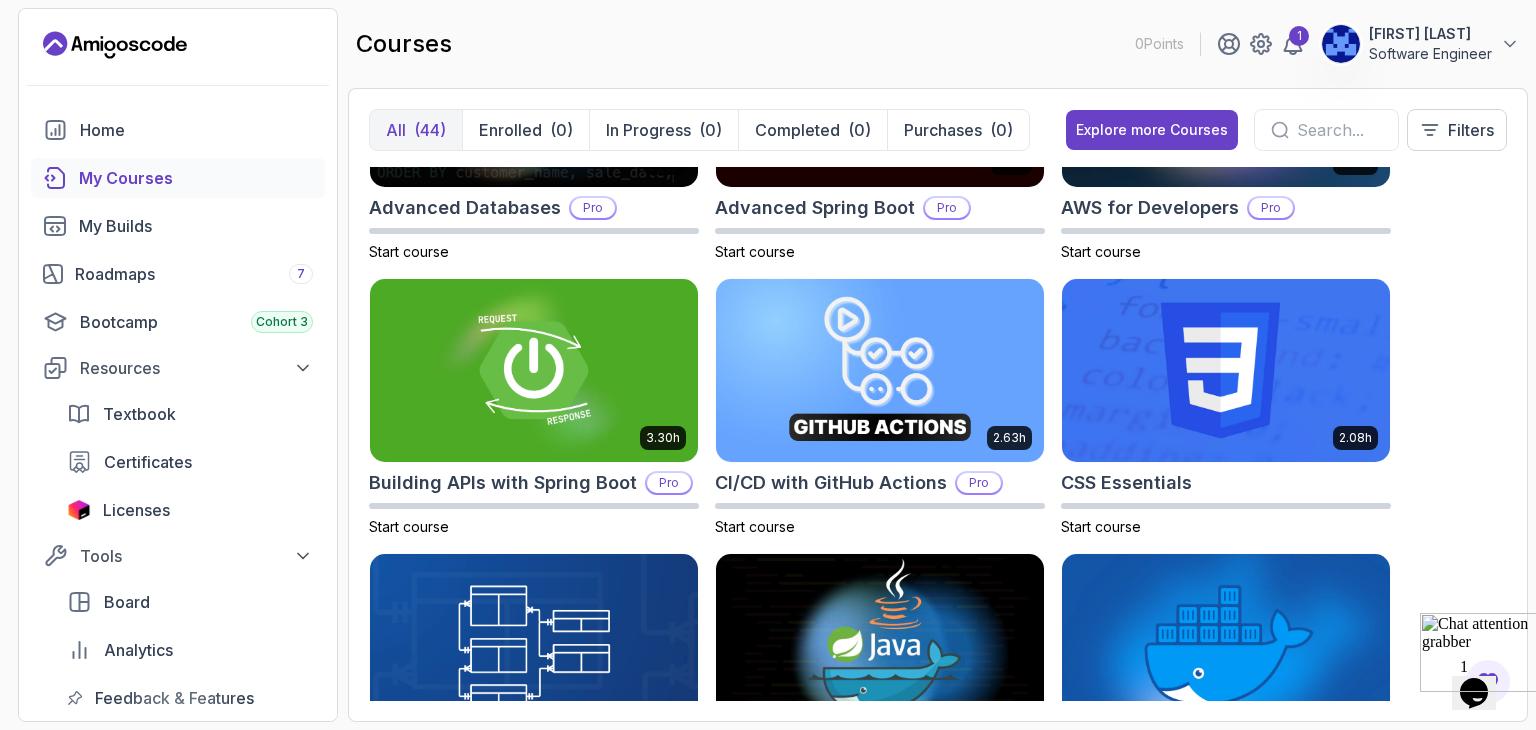 scroll, scrollTop: 208, scrollLeft: 0, axis: vertical 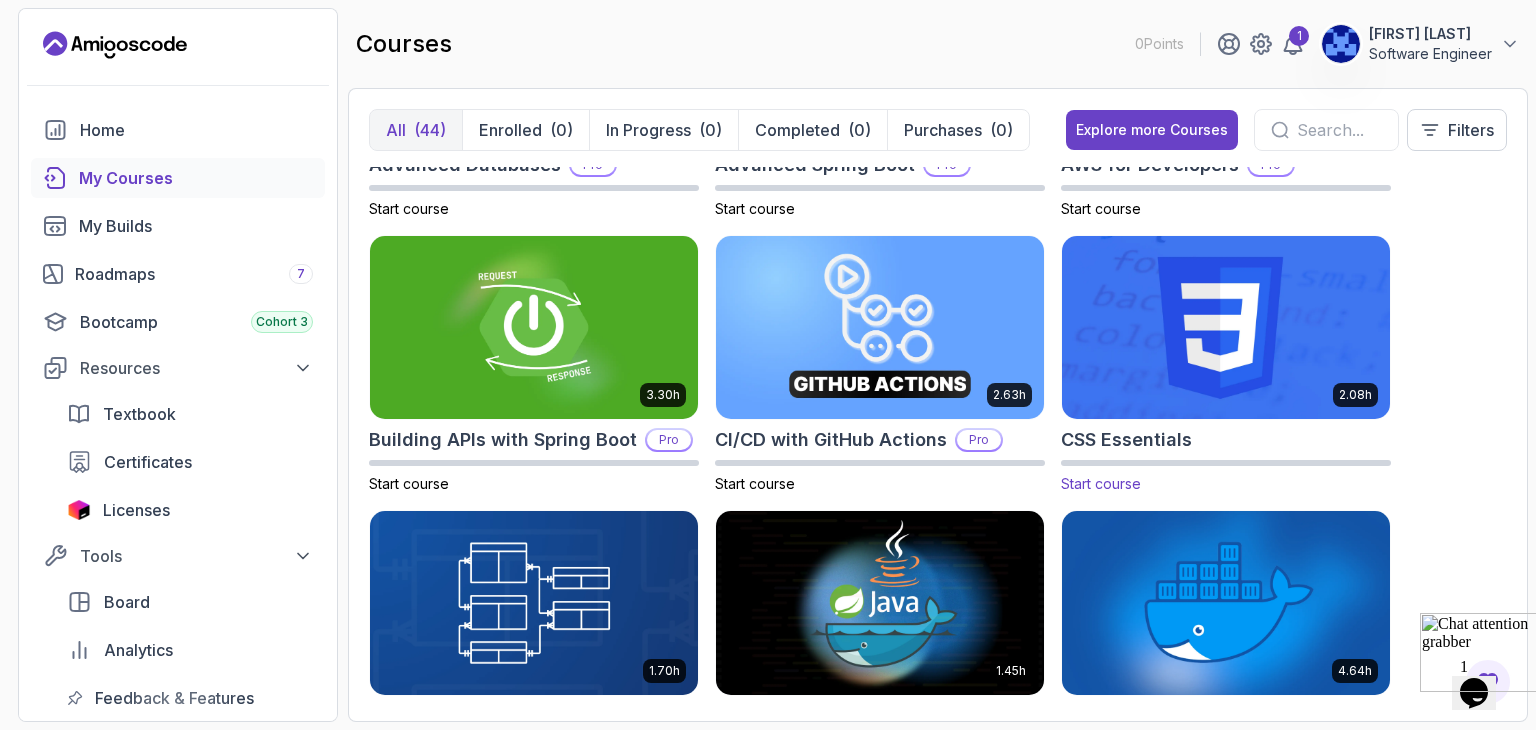 click at bounding box center (1226, 327) 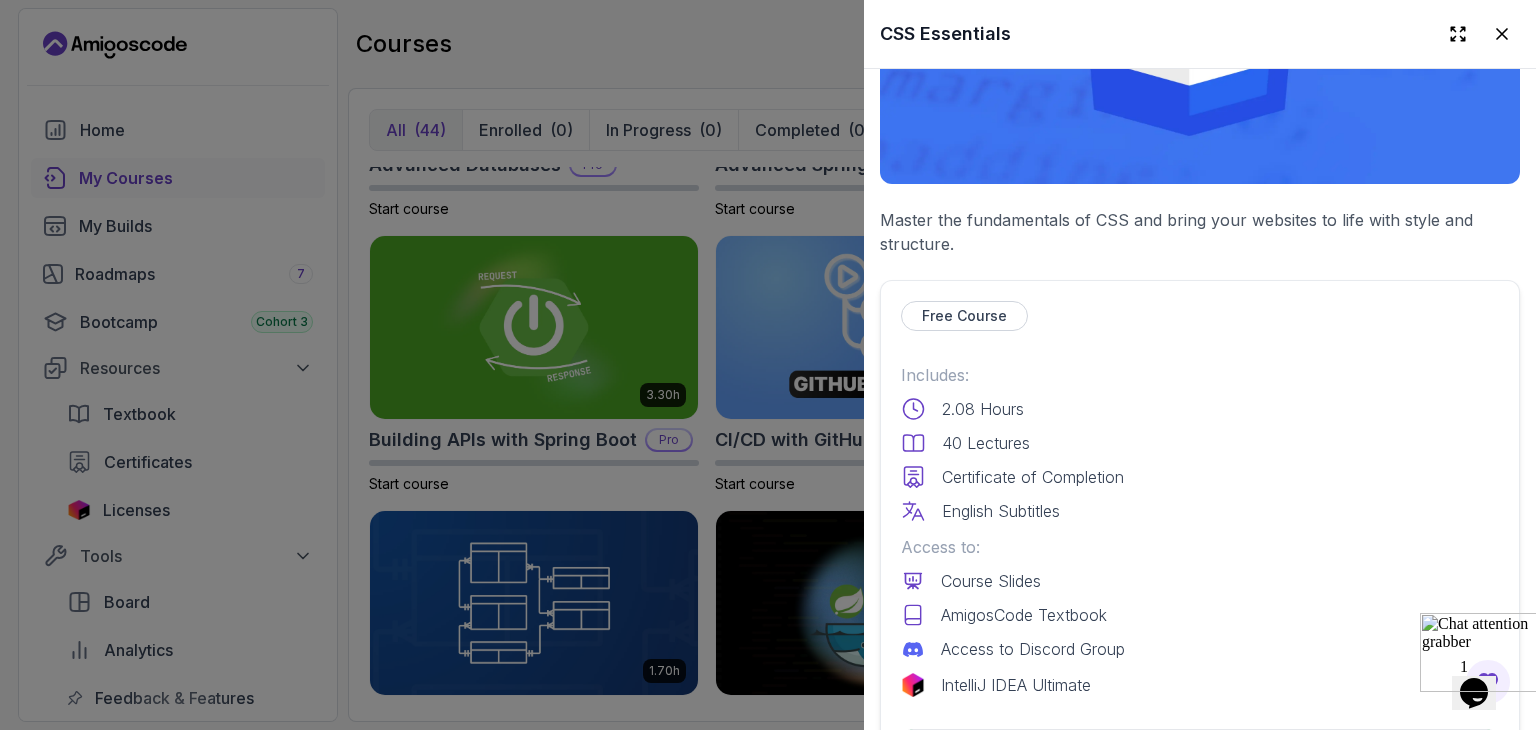 scroll, scrollTop: 313, scrollLeft: 0, axis: vertical 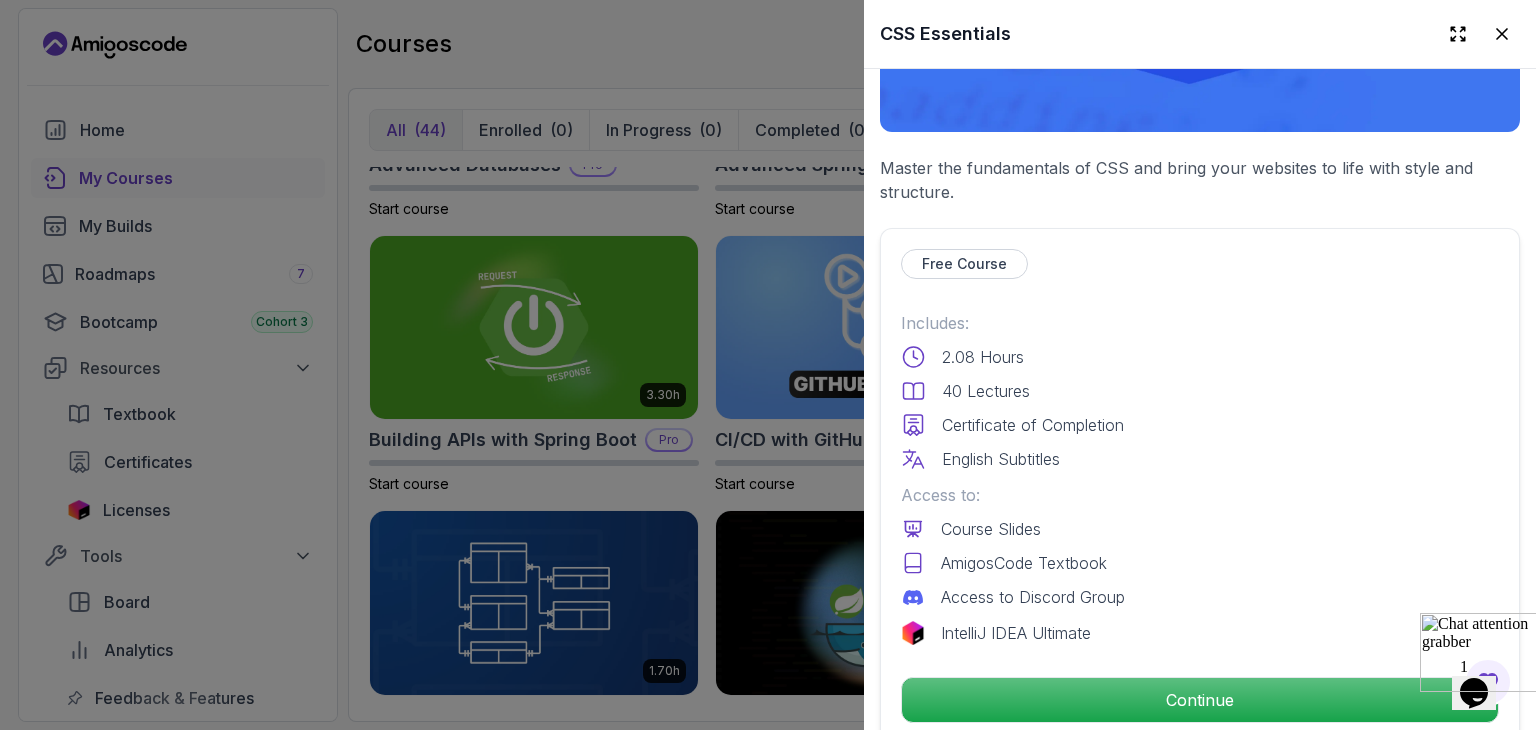 click at bounding box center [768, 365] 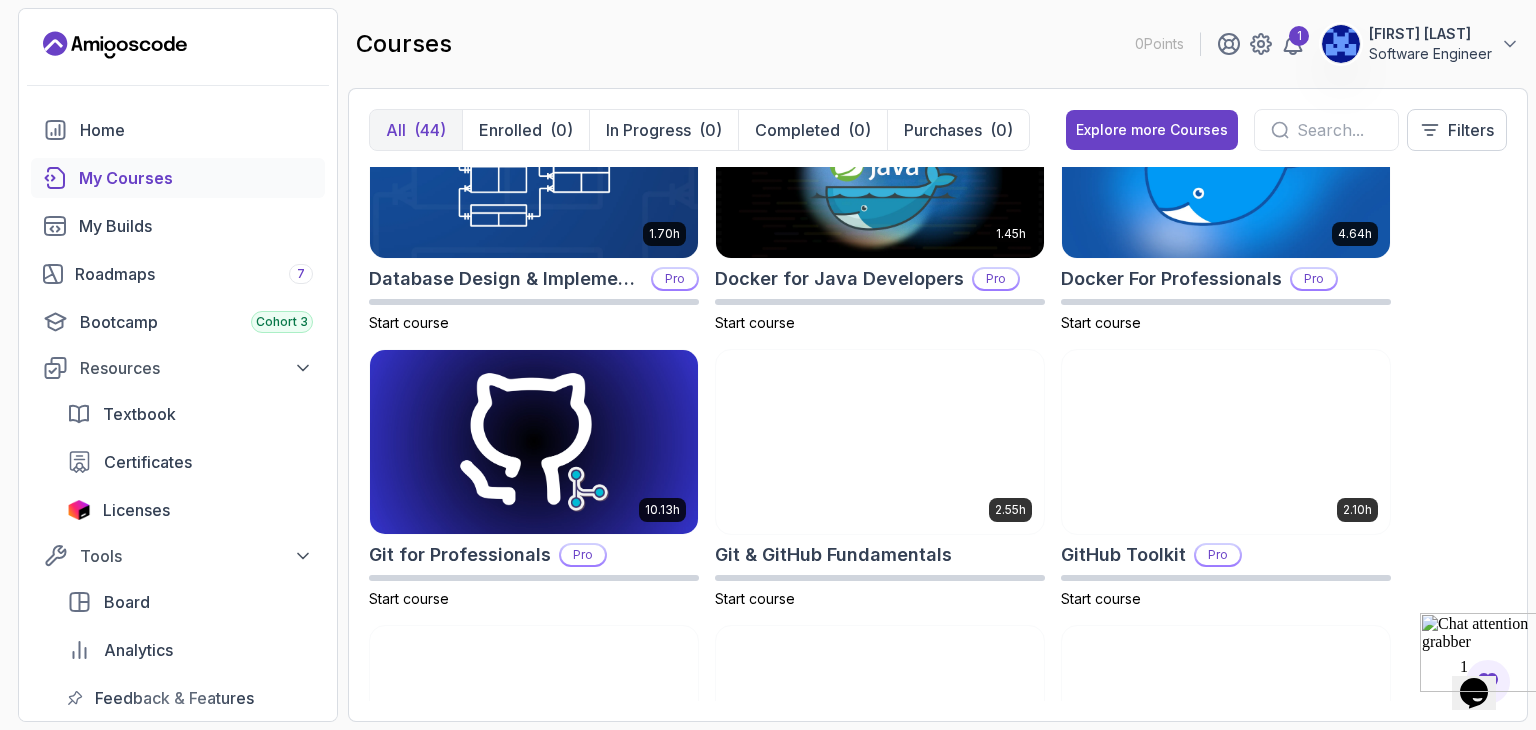 scroll, scrollTop: 608, scrollLeft: 0, axis: vertical 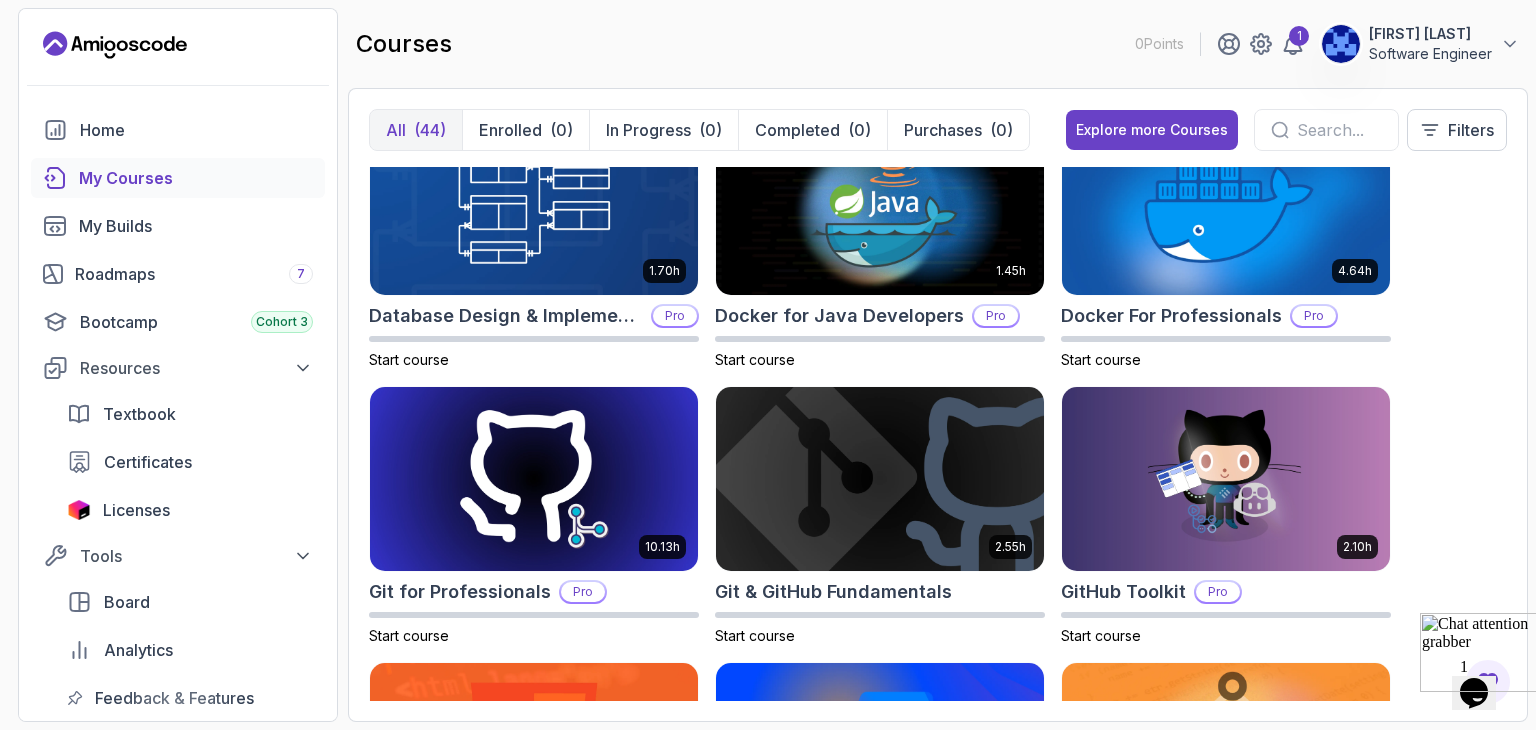 click on "1 Bhuvaneswari Cherukumilli Software Engineer" at bounding box center [1368, 44] 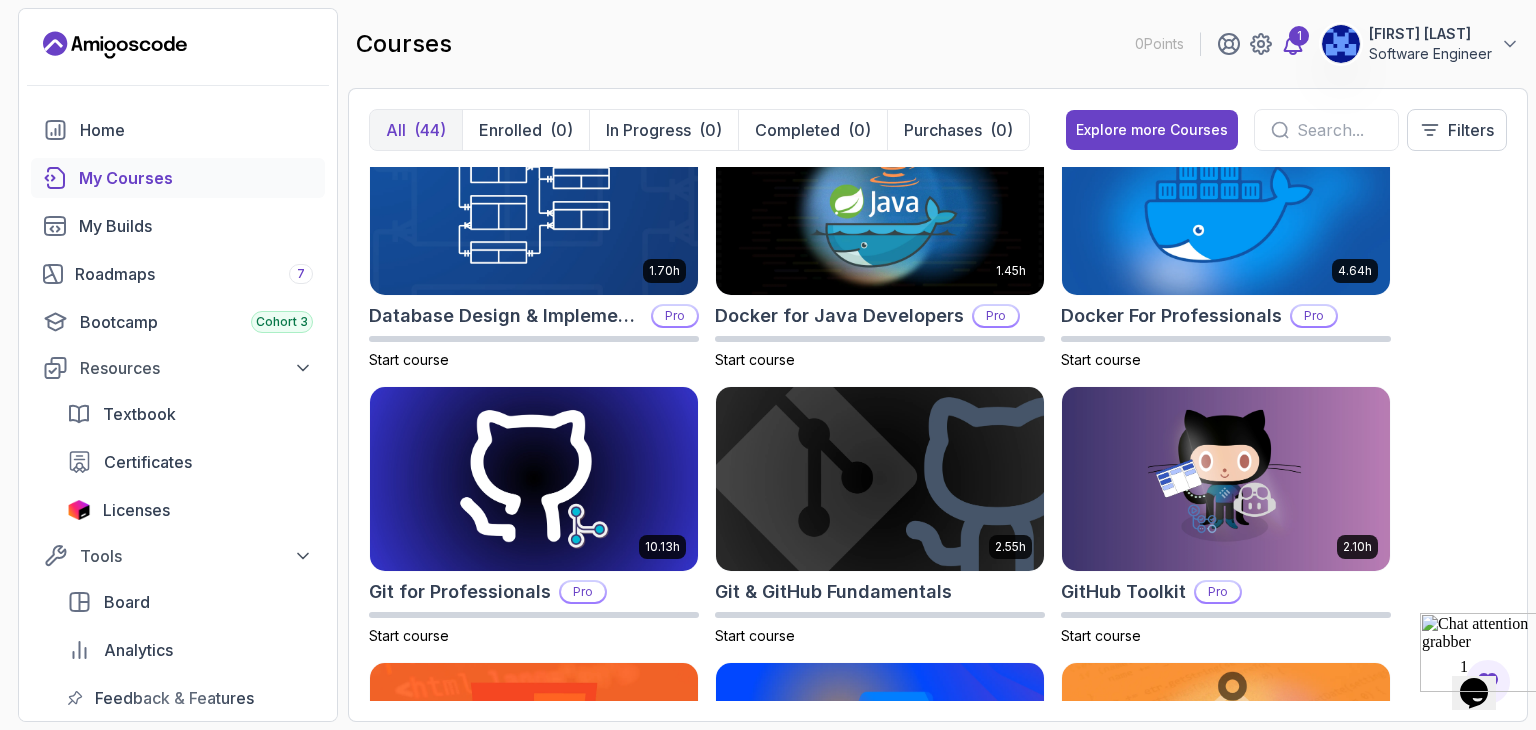 click on "1" at bounding box center [1299, 36] 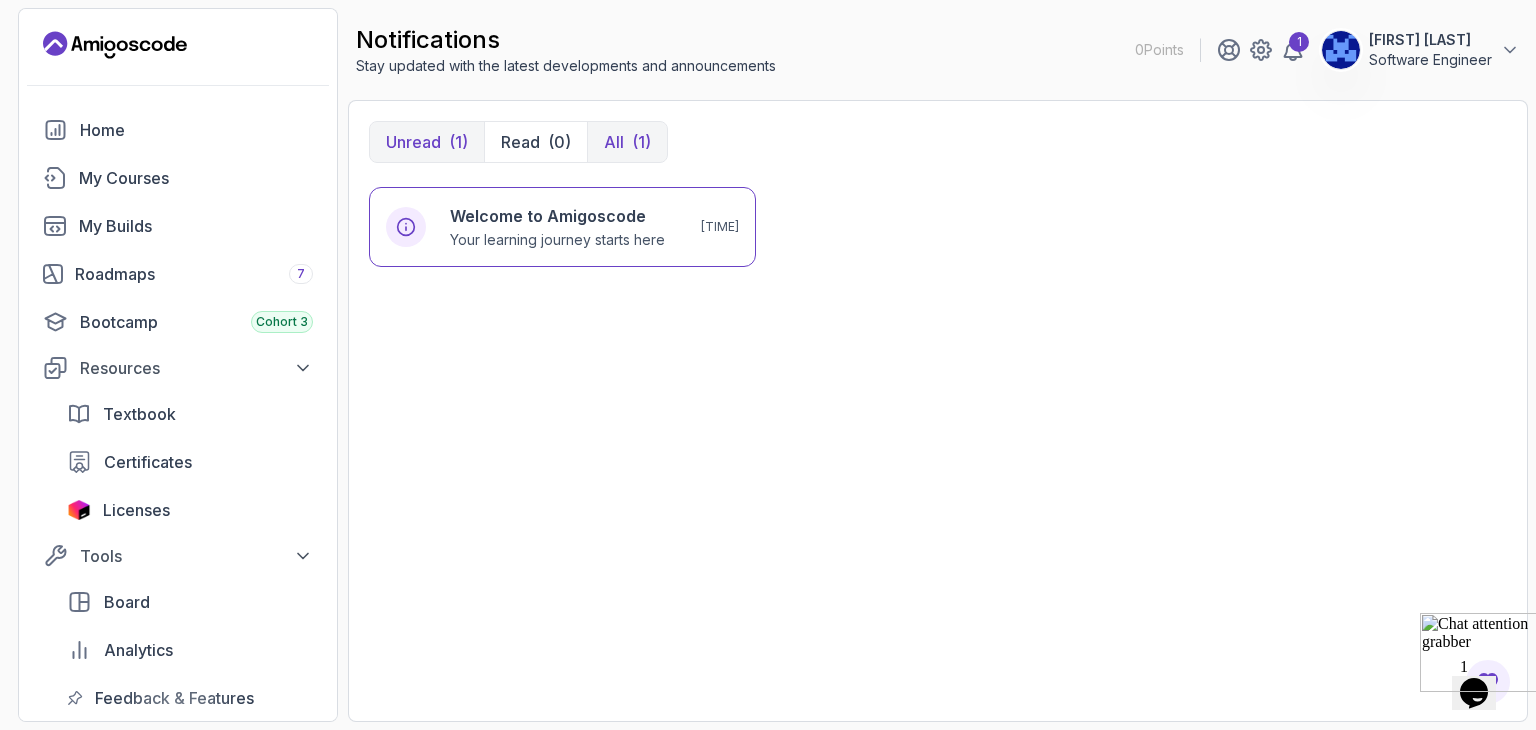 click on "All" at bounding box center [614, 142] 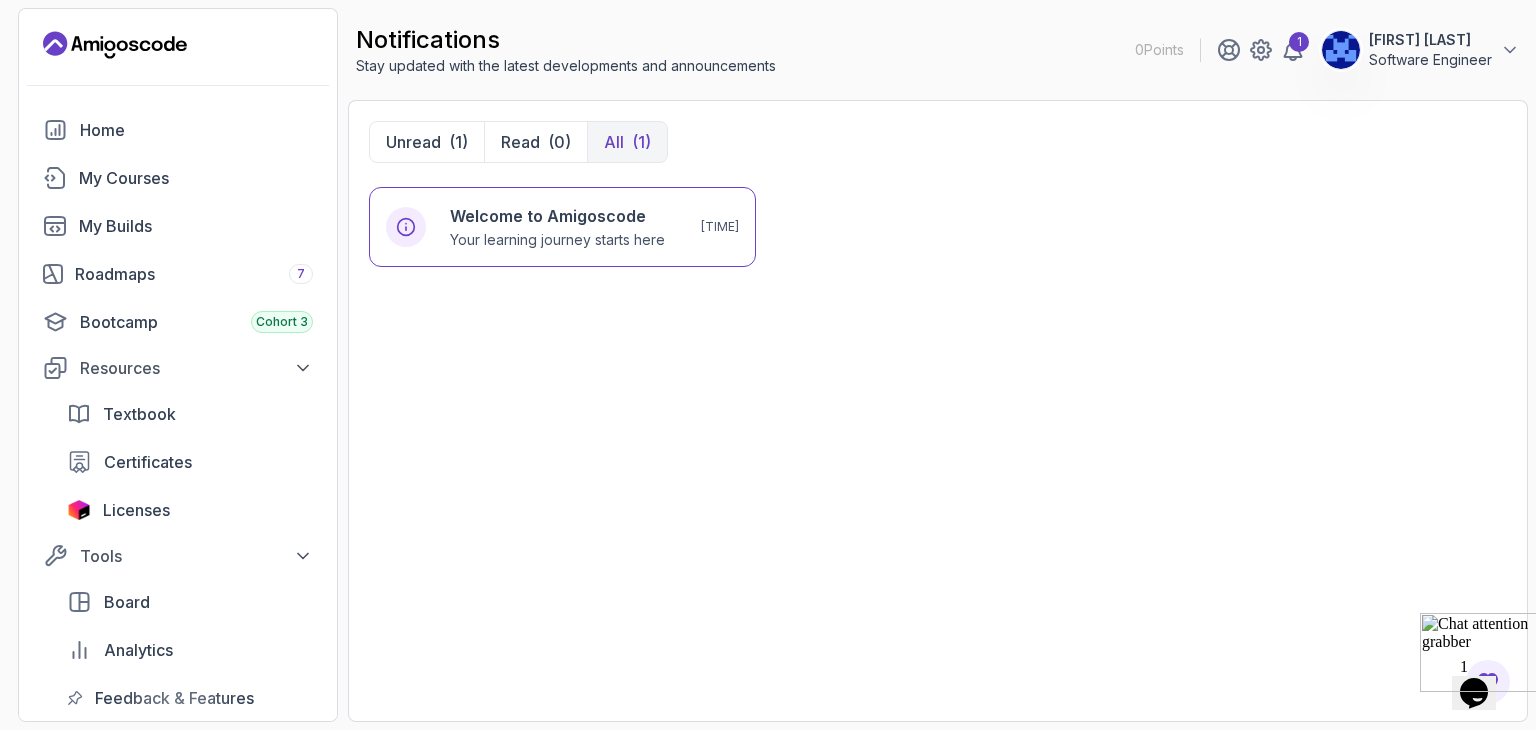 click on "All" at bounding box center (614, 142) 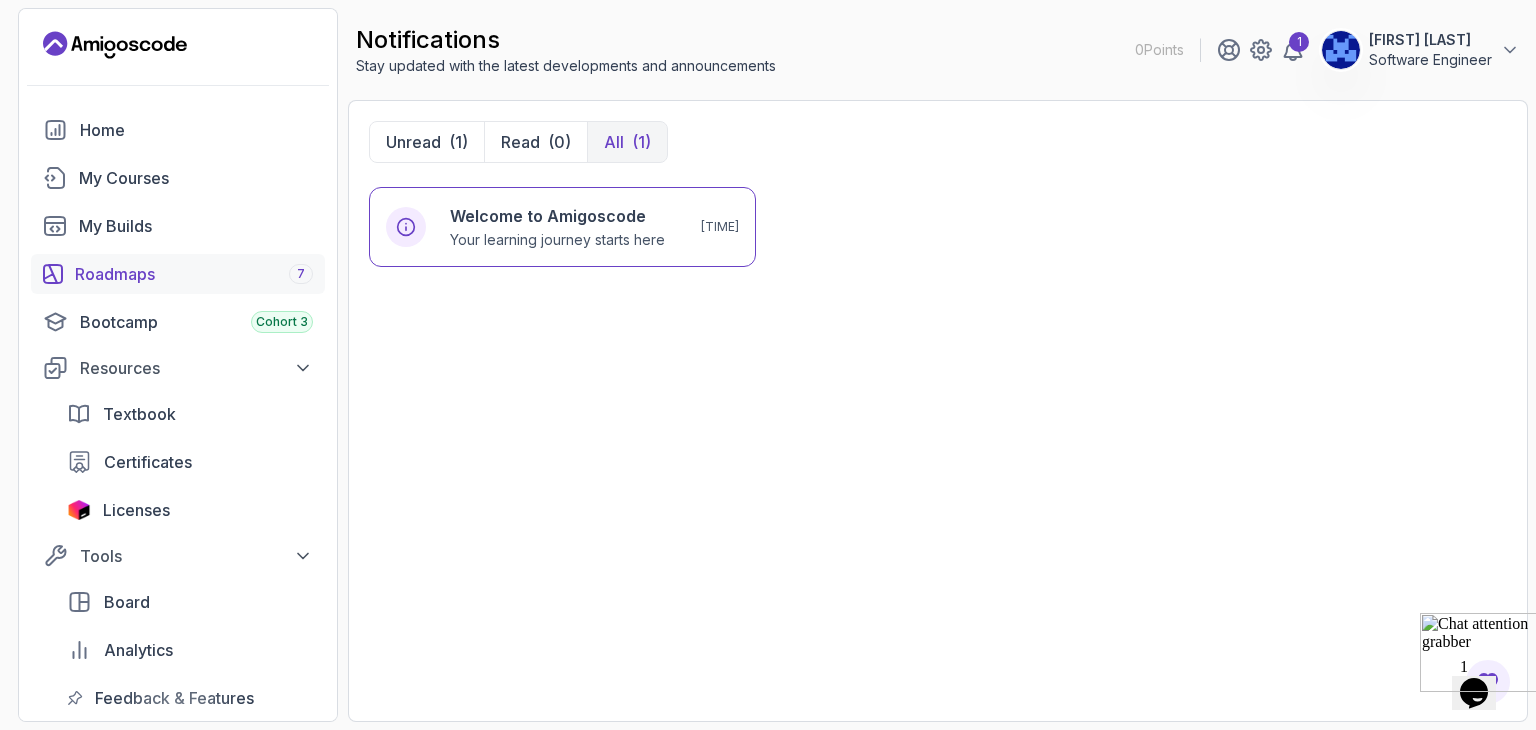 click on "Roadmaps 7" at bounding box center [194, 274] 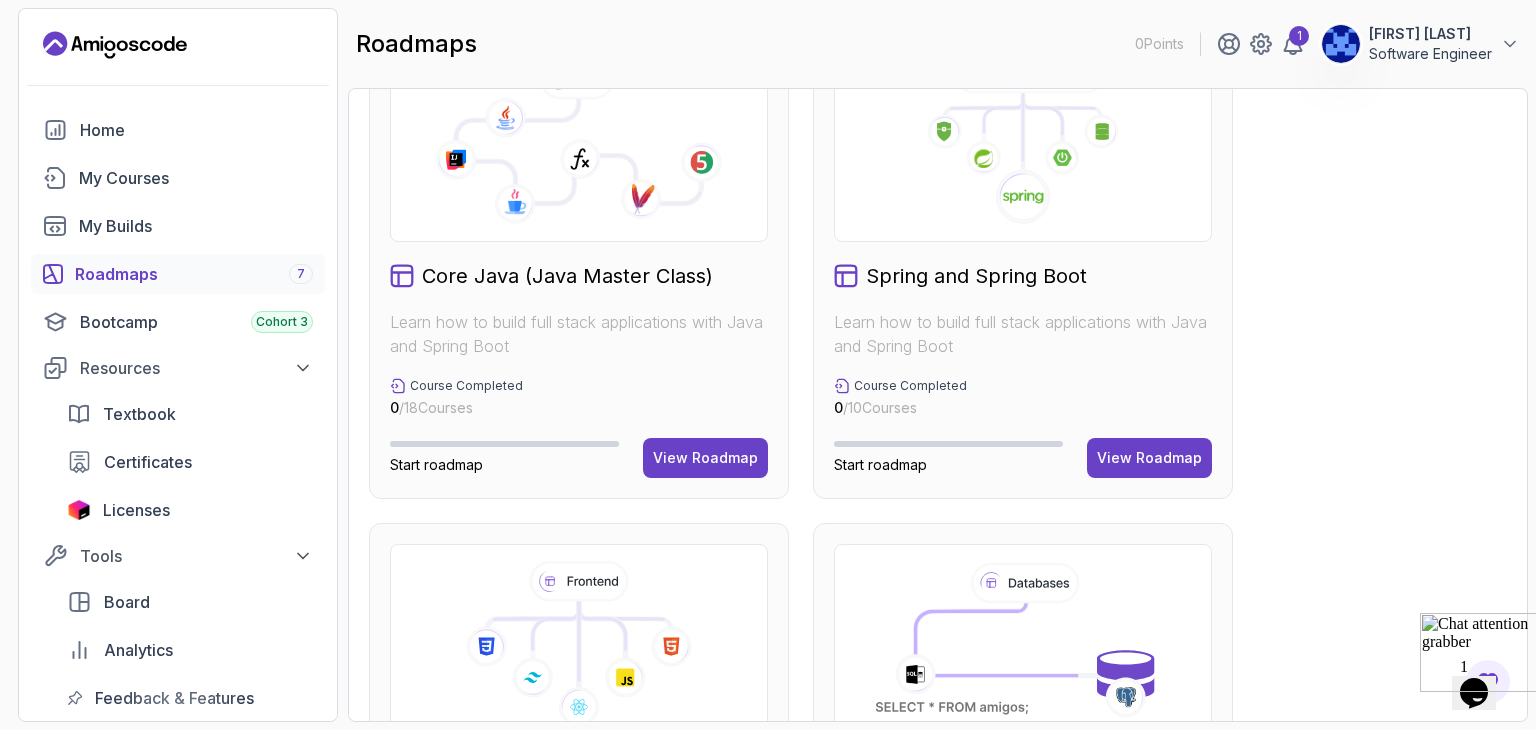 scroll, scrollTop: 0, scrollLeft: 0, axis: both 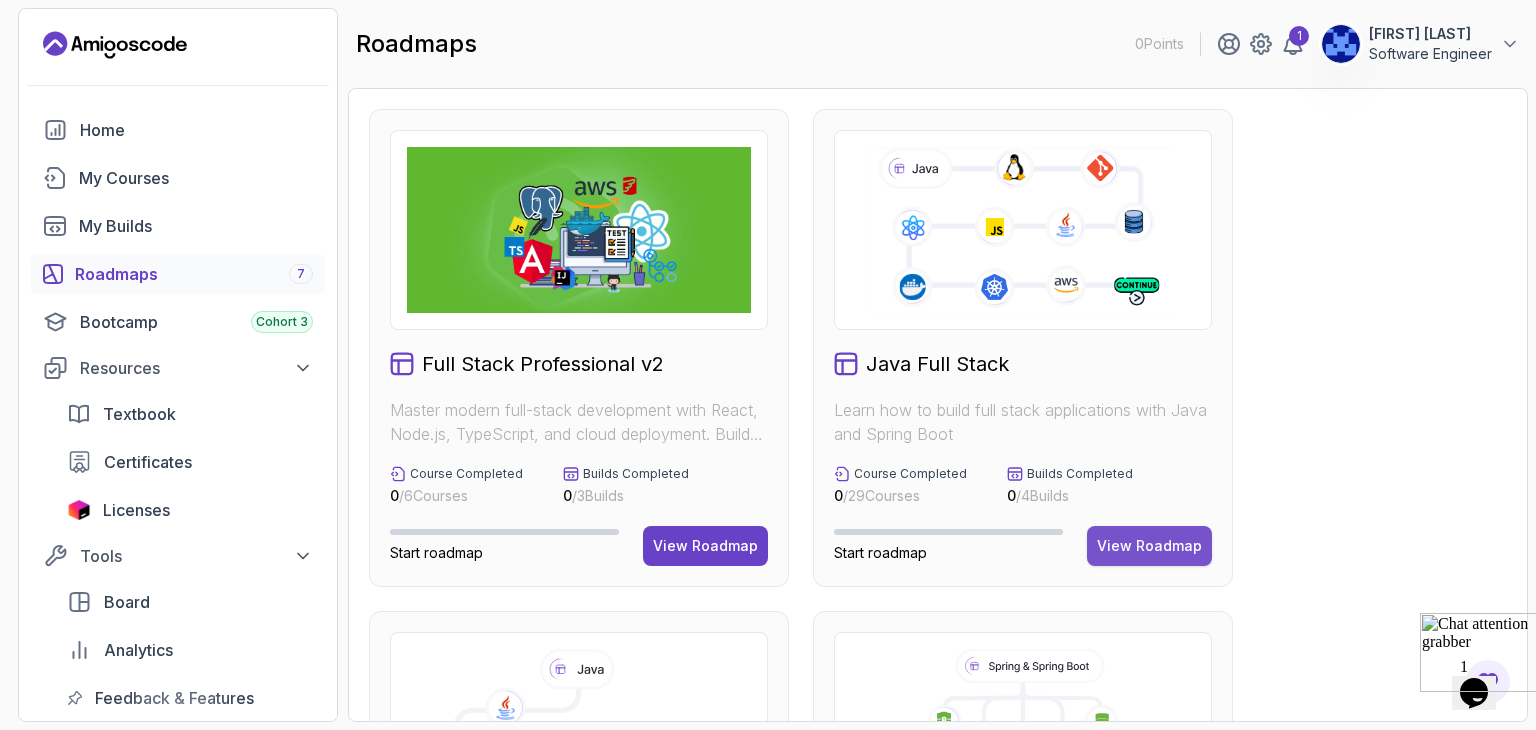 click on "View Roadmap" at bounding box center [1149, 546] 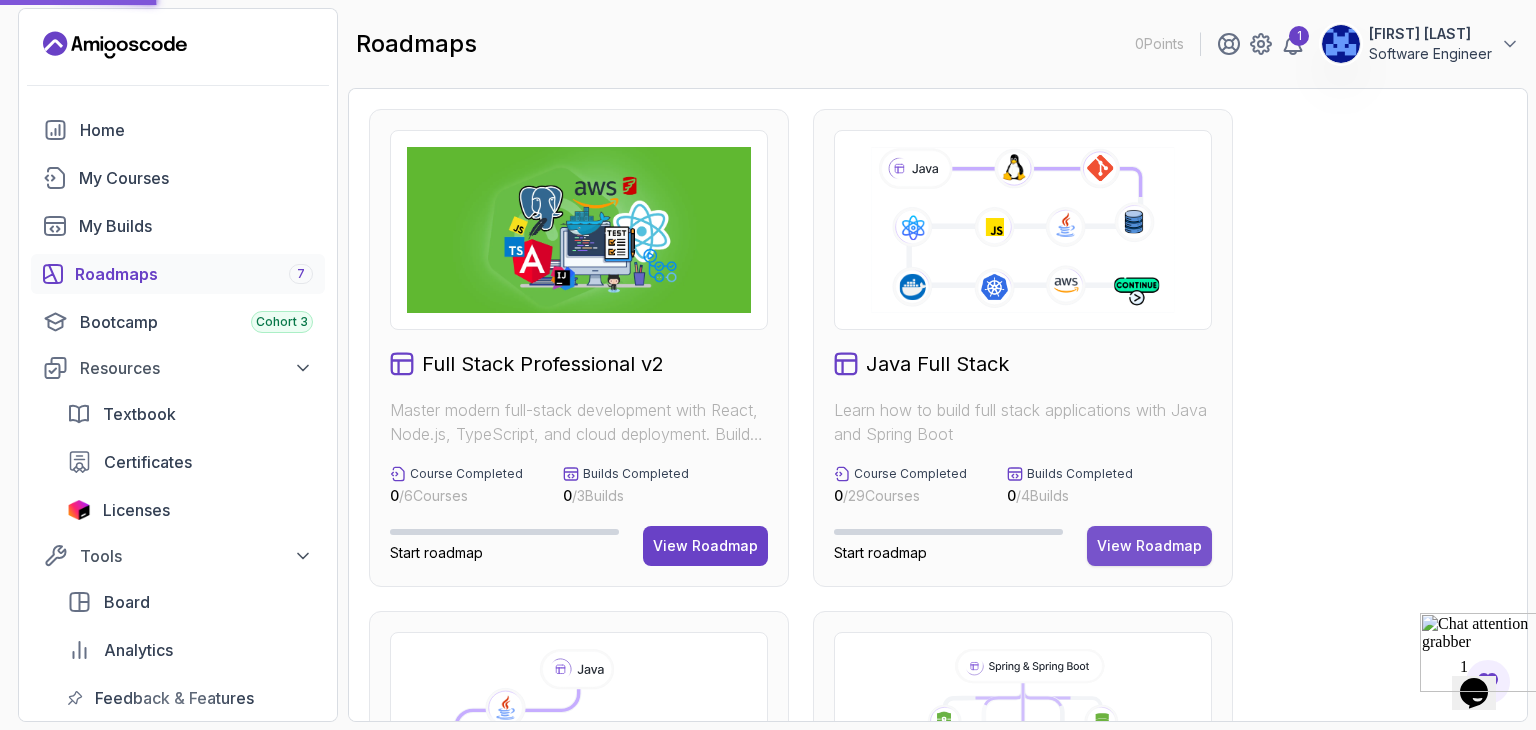 click on "View Roadmap" at bounding box center [1149, 546] 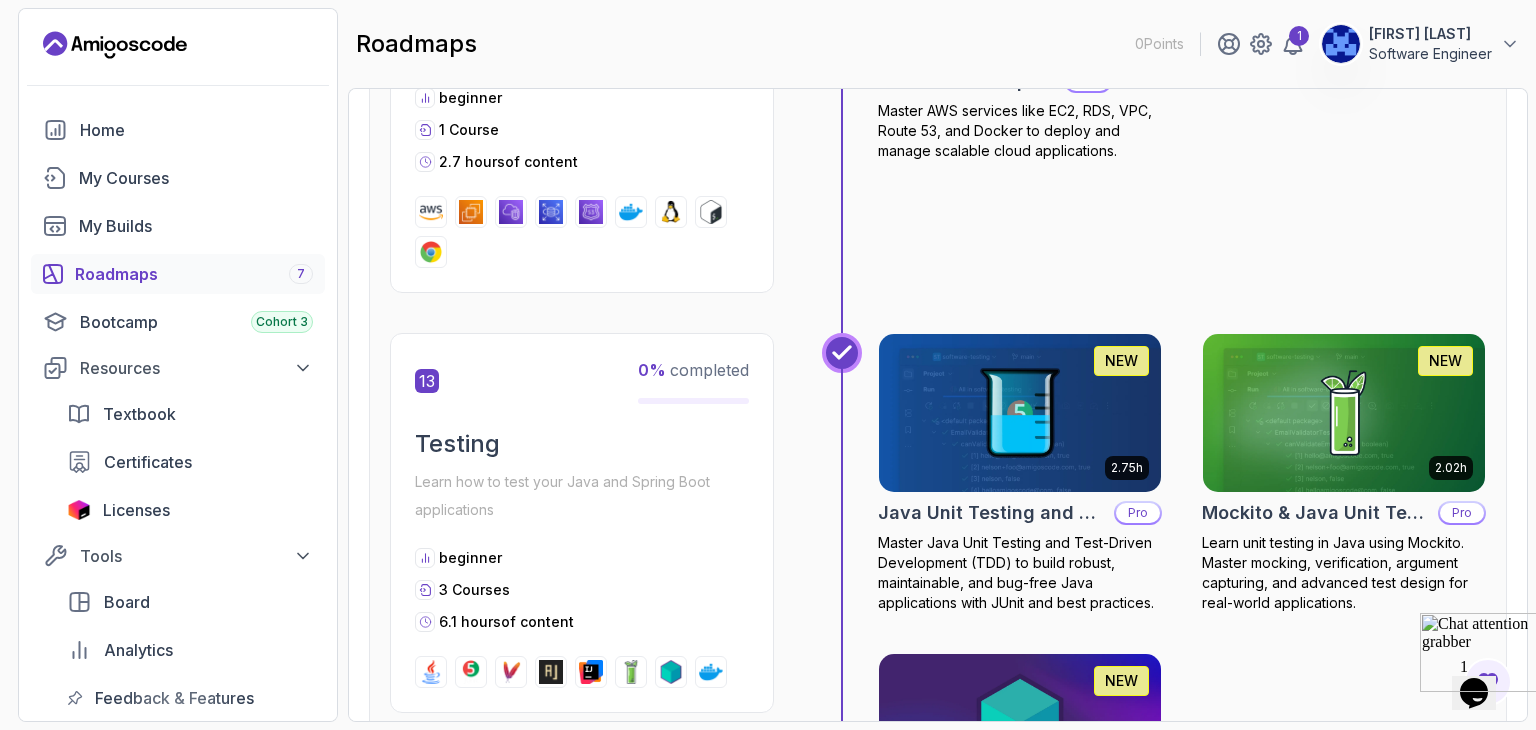 scroll, scrollTop: 5472, scrollLeft: 0, axis: vertical 